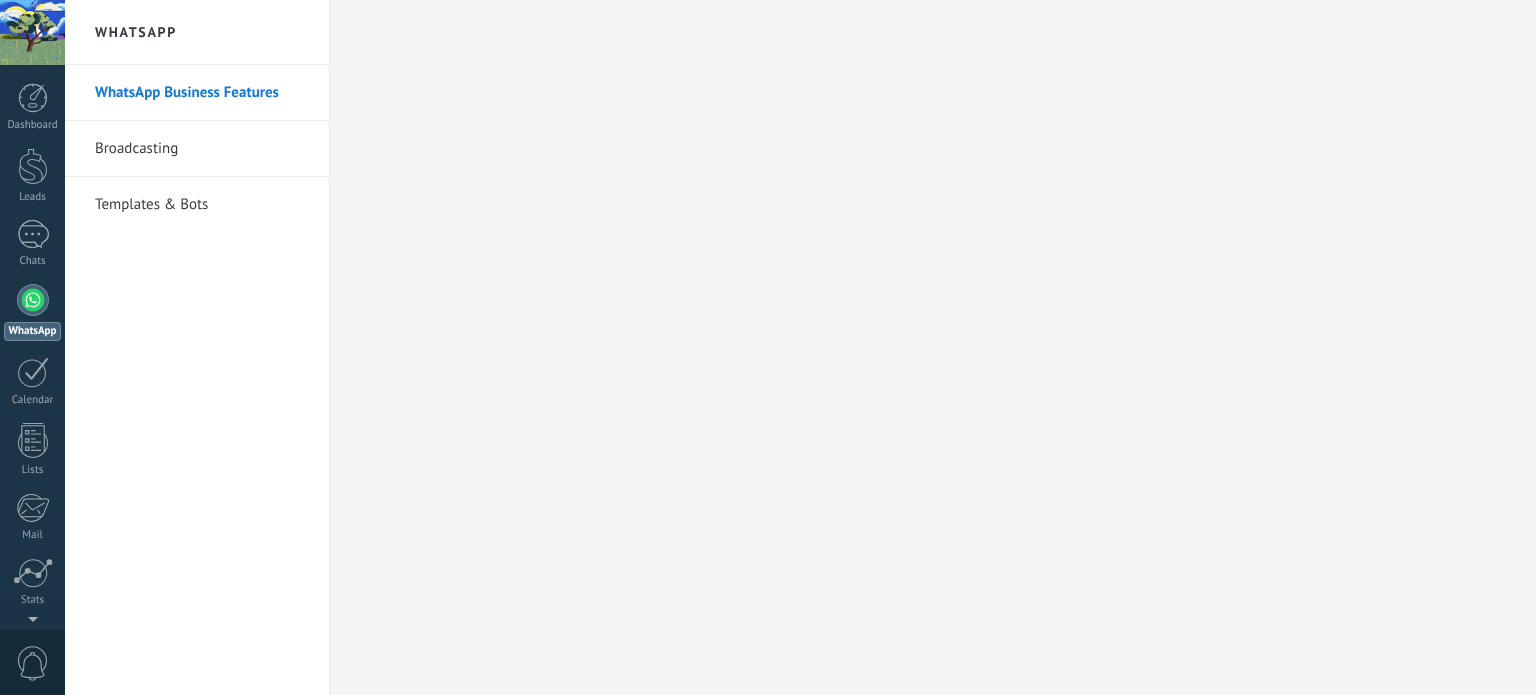 scroll, scrollTop: 0, scrollLeft: 0, axis: both 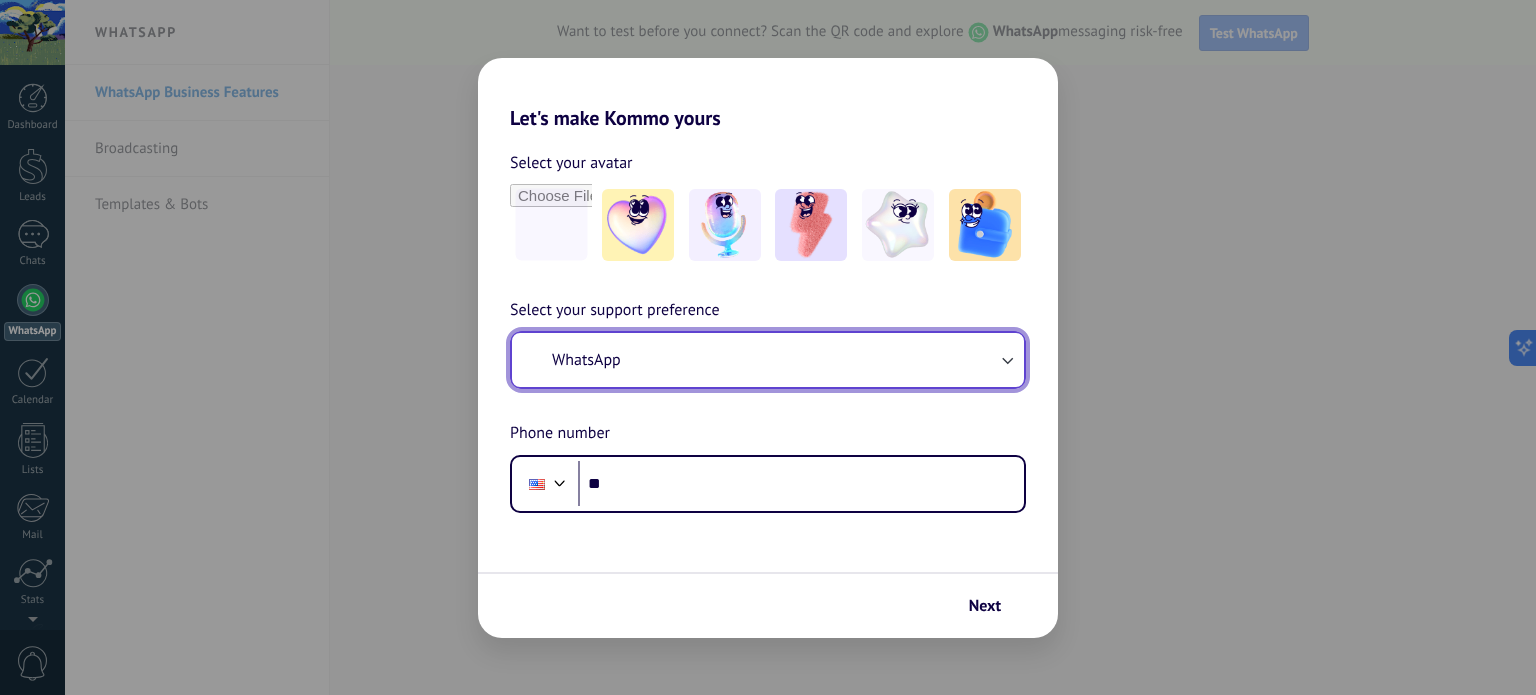 click on "WhatsApp" at bounding box center [768, 360] 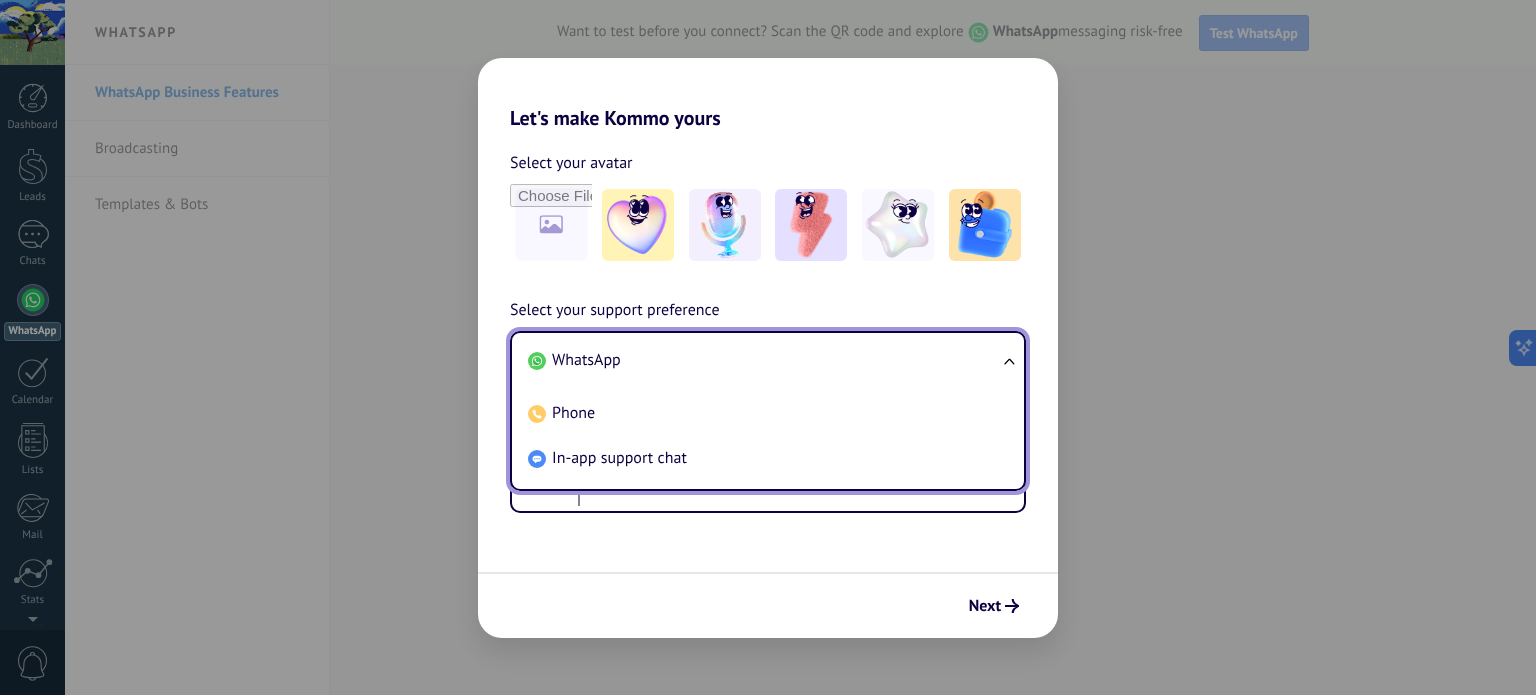 scroll, scrollTop: 0, scrollLeft: 0, axis: both 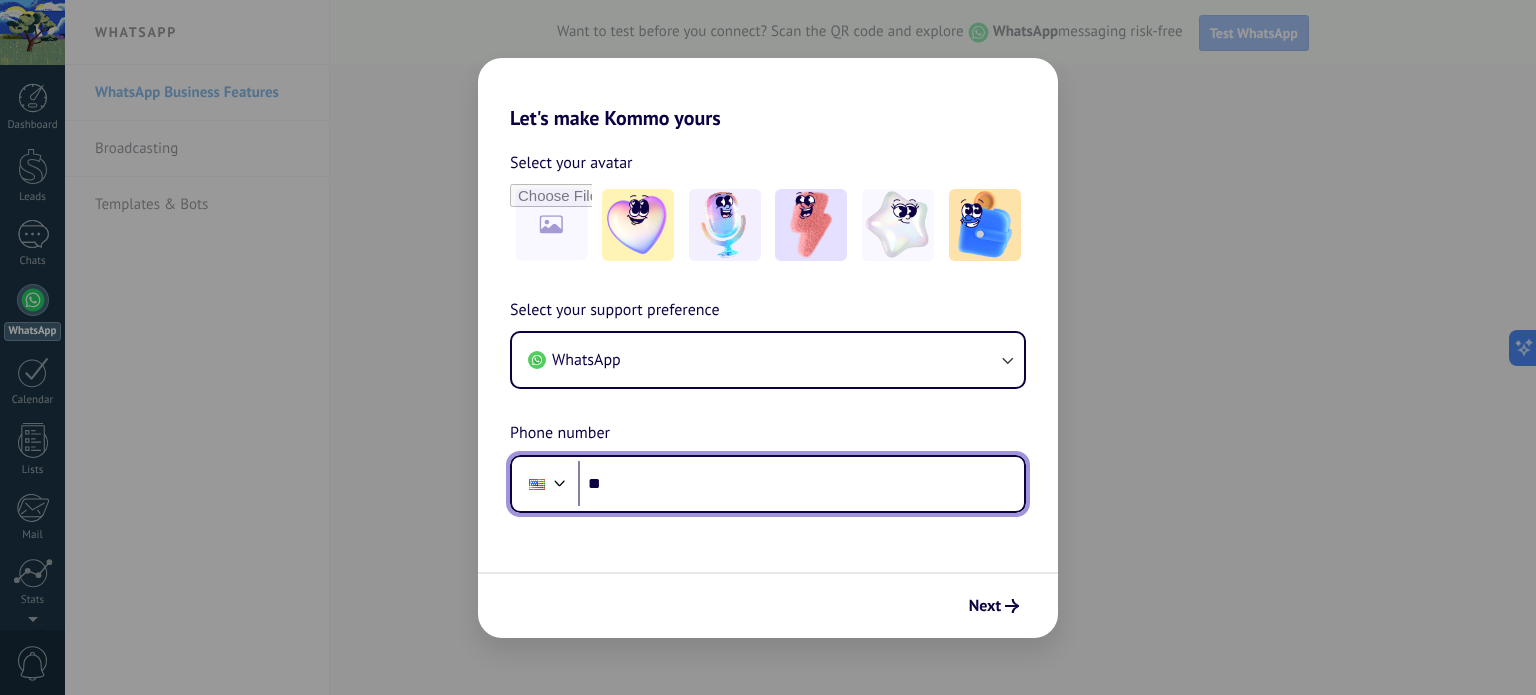 click on "**" at bounding box center (801, 484) 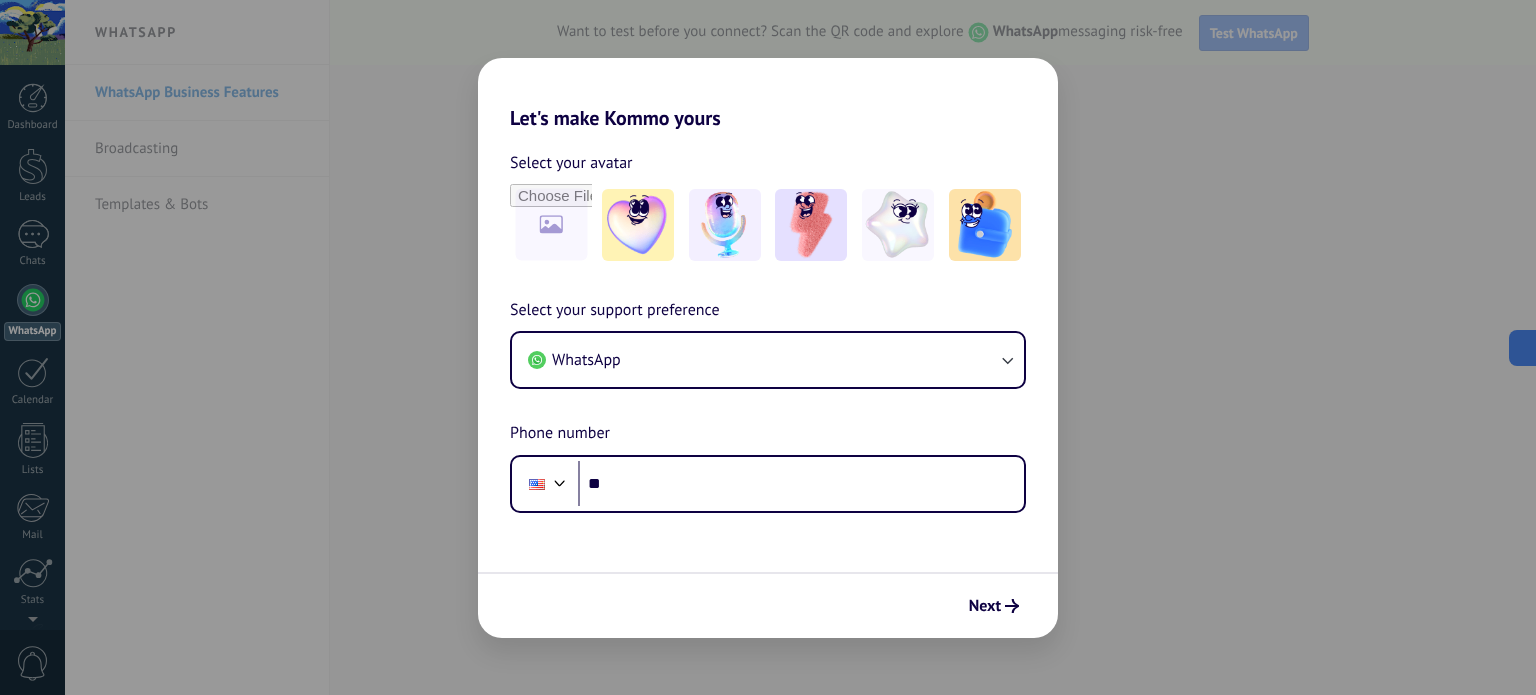 click on "Let's make Kommo yours Select your avatar Select your support preference WhatsApp Phone number Phone ** Next" at bounding box center (768, 347) 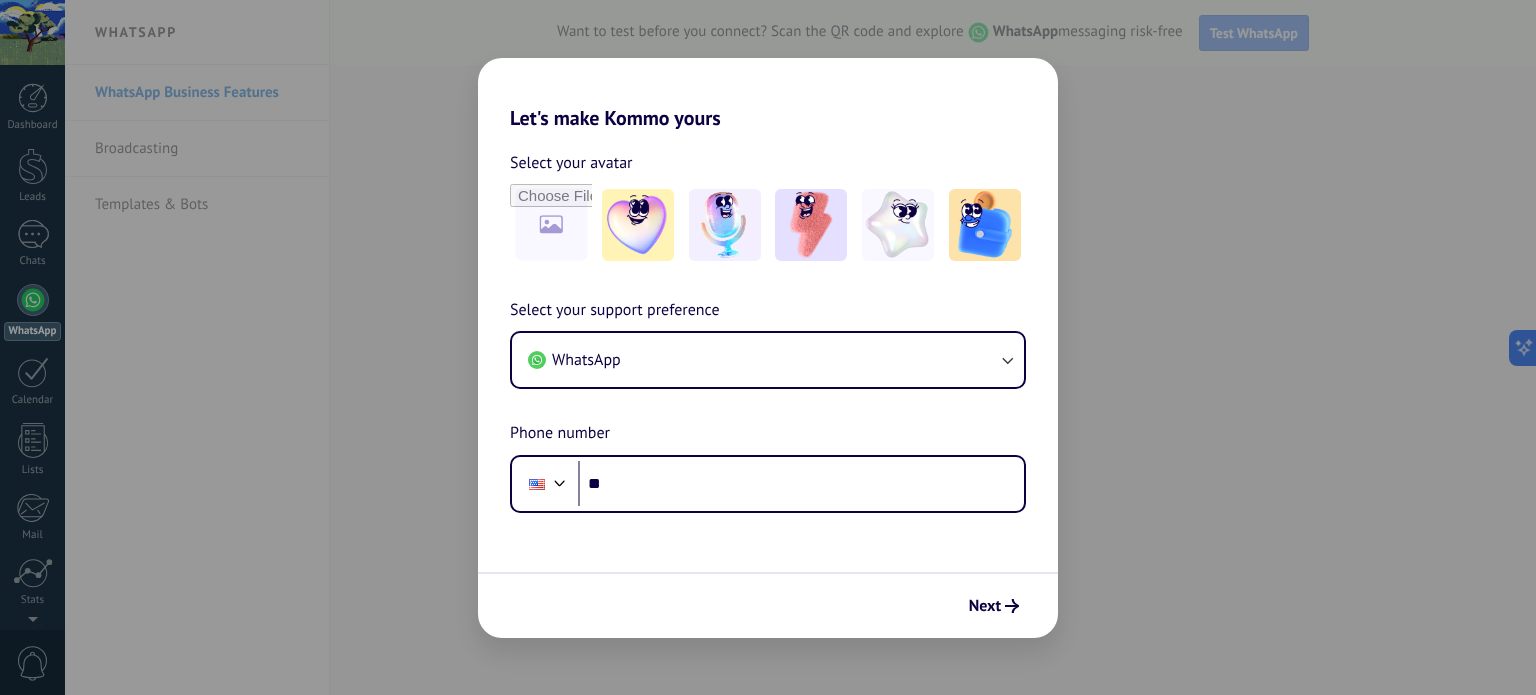 click on "Let's make Kommo yours Select your avatar Select your support preference WhatsApp Phone number Phone ** Next" at bounding box center (768, 347) 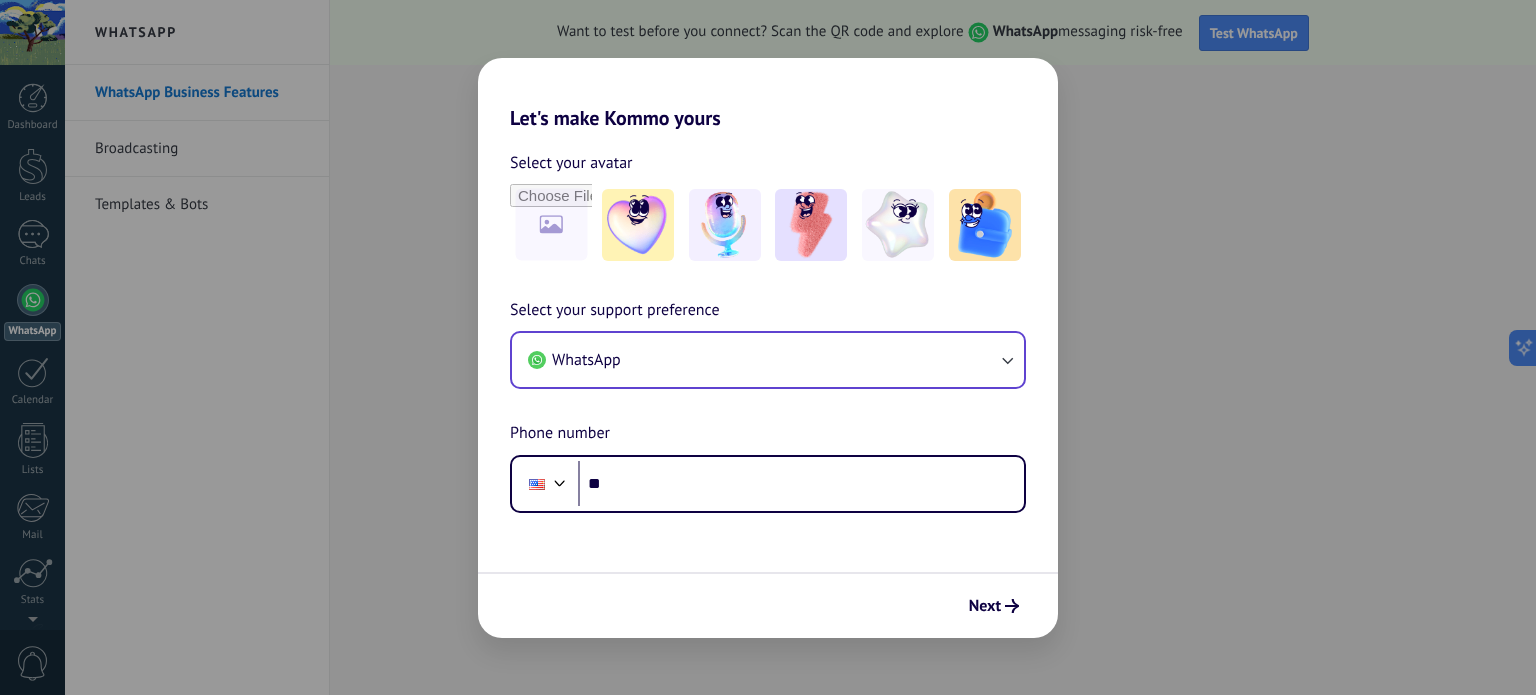 click on "WhatsApp" at bounding box center (768, 360) 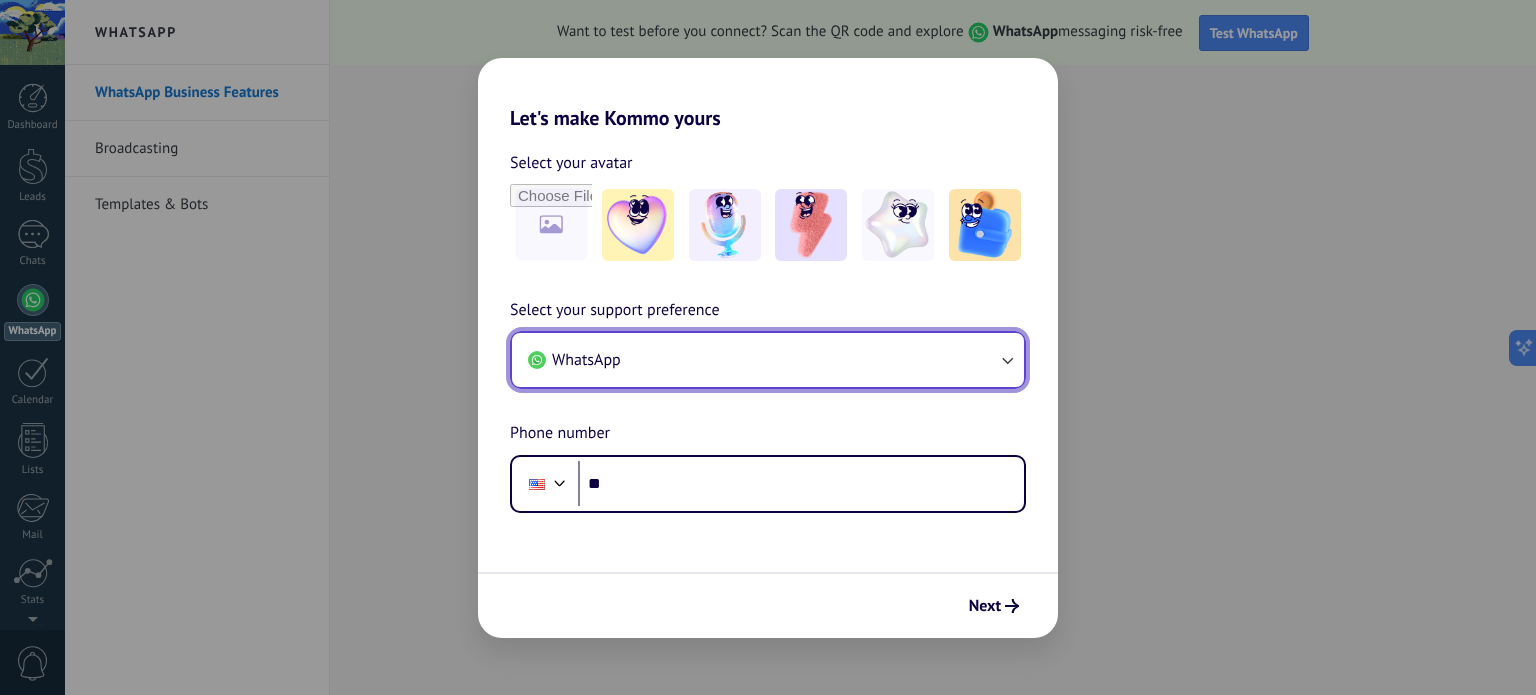 click on "WhatsApp" at bounding box center [768, 360] 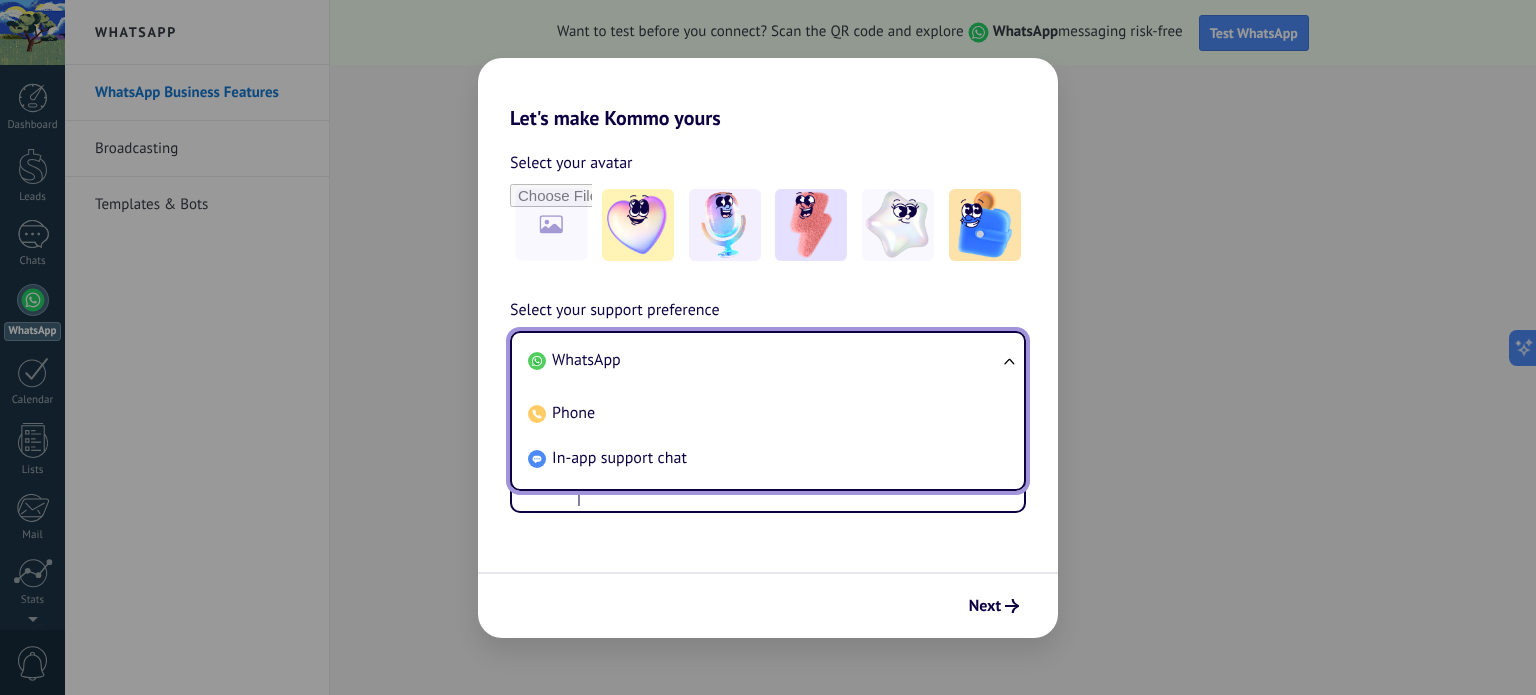 click on "Let's make Kommo yours Select your avatar Select your support preference WhatsApp WhatsApp Phone In-app support chat Phone number Phone ** Next" at bounding box center (768, 347) 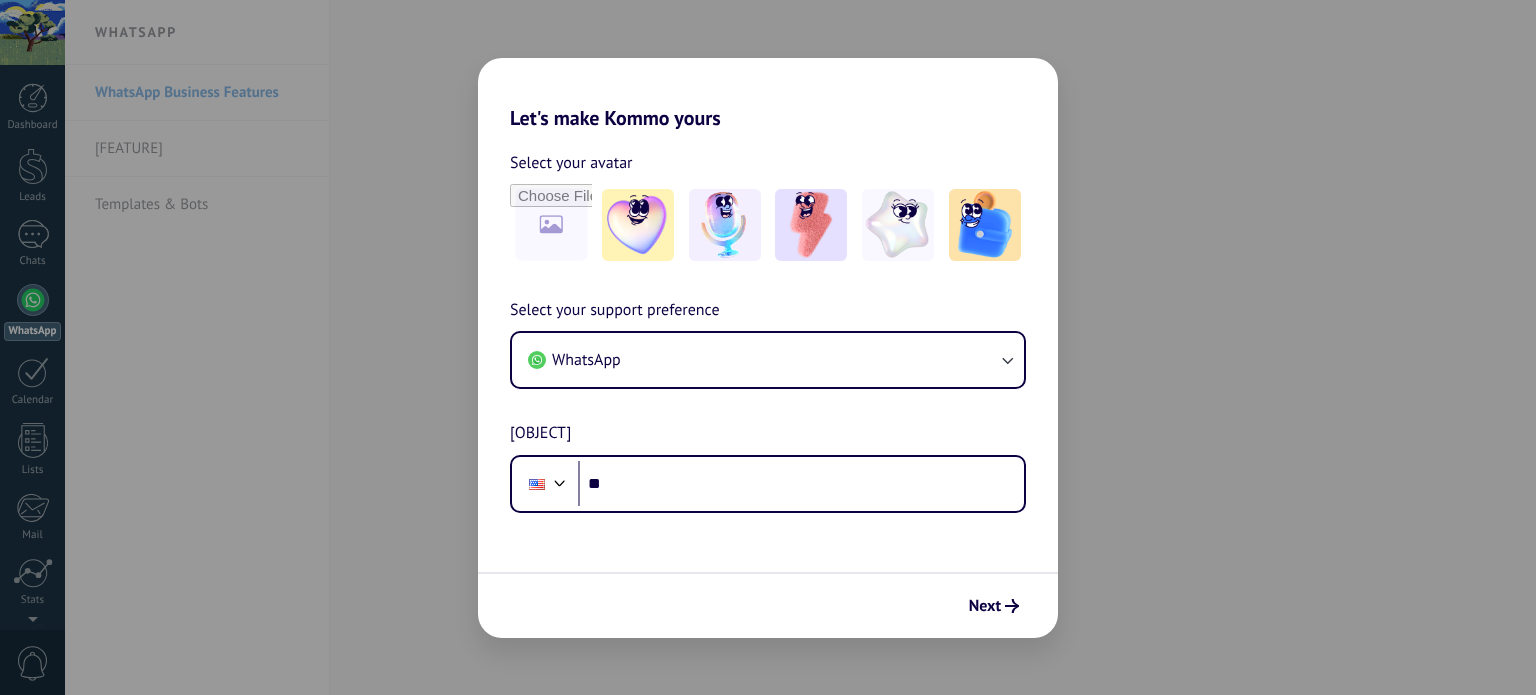 scroll, scrollTop: 0, scrollLeft: 0, axis: both 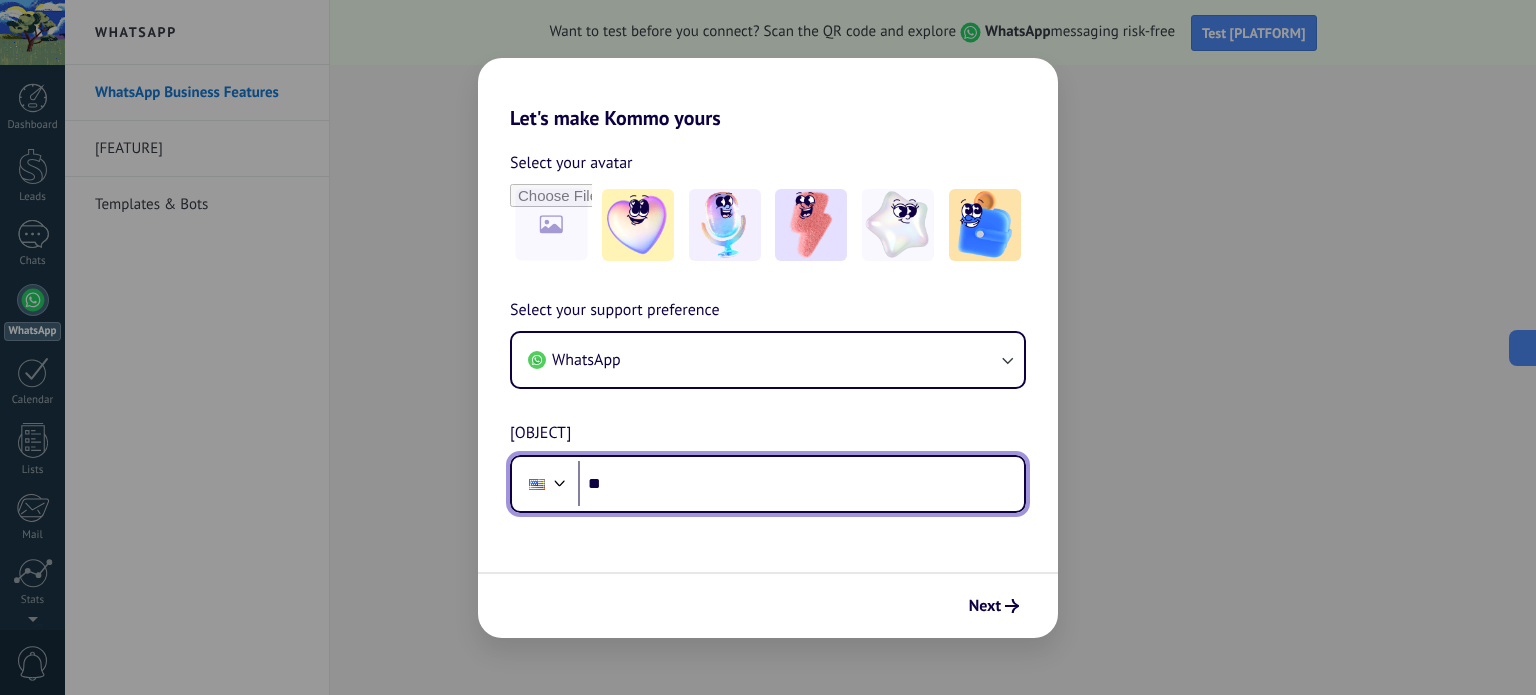 click on "**" at bounding box center [801, 484] 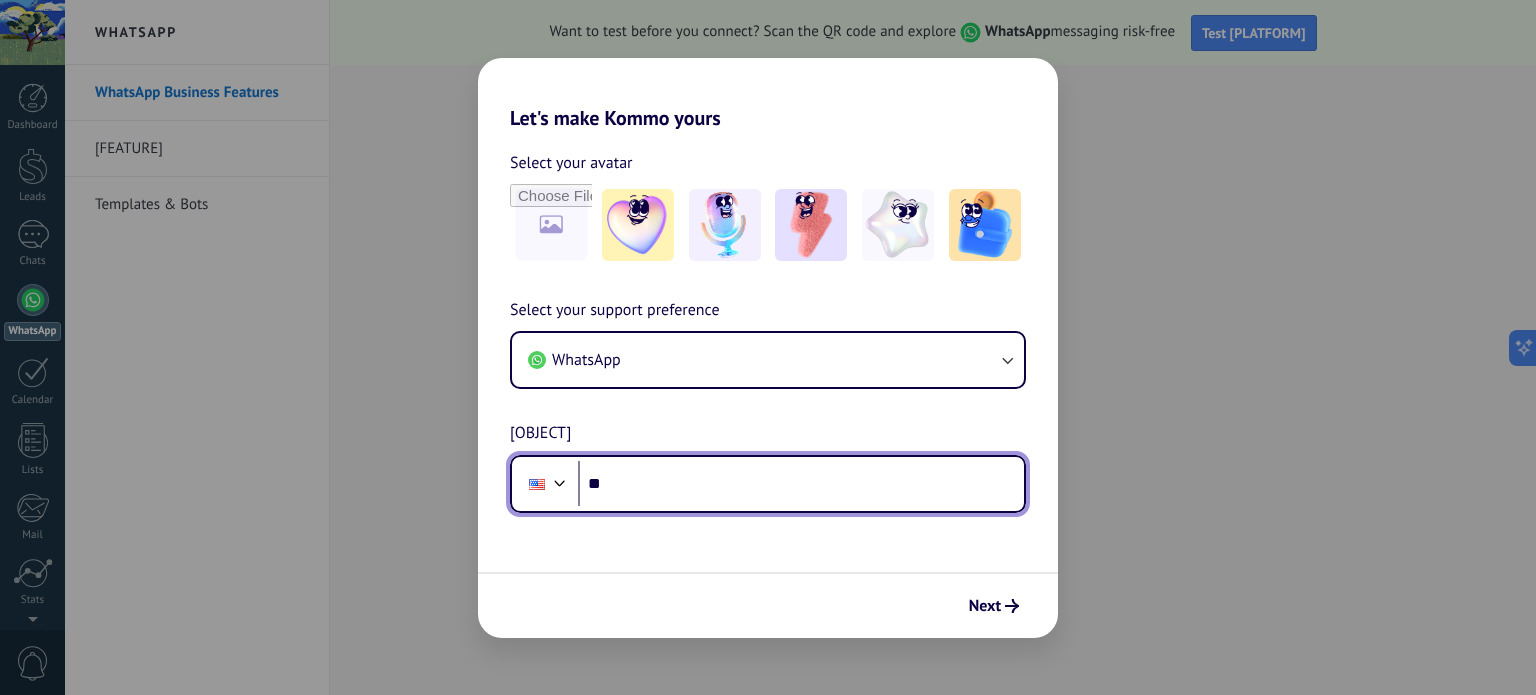 click on "**" at bounding box center (801, 484) 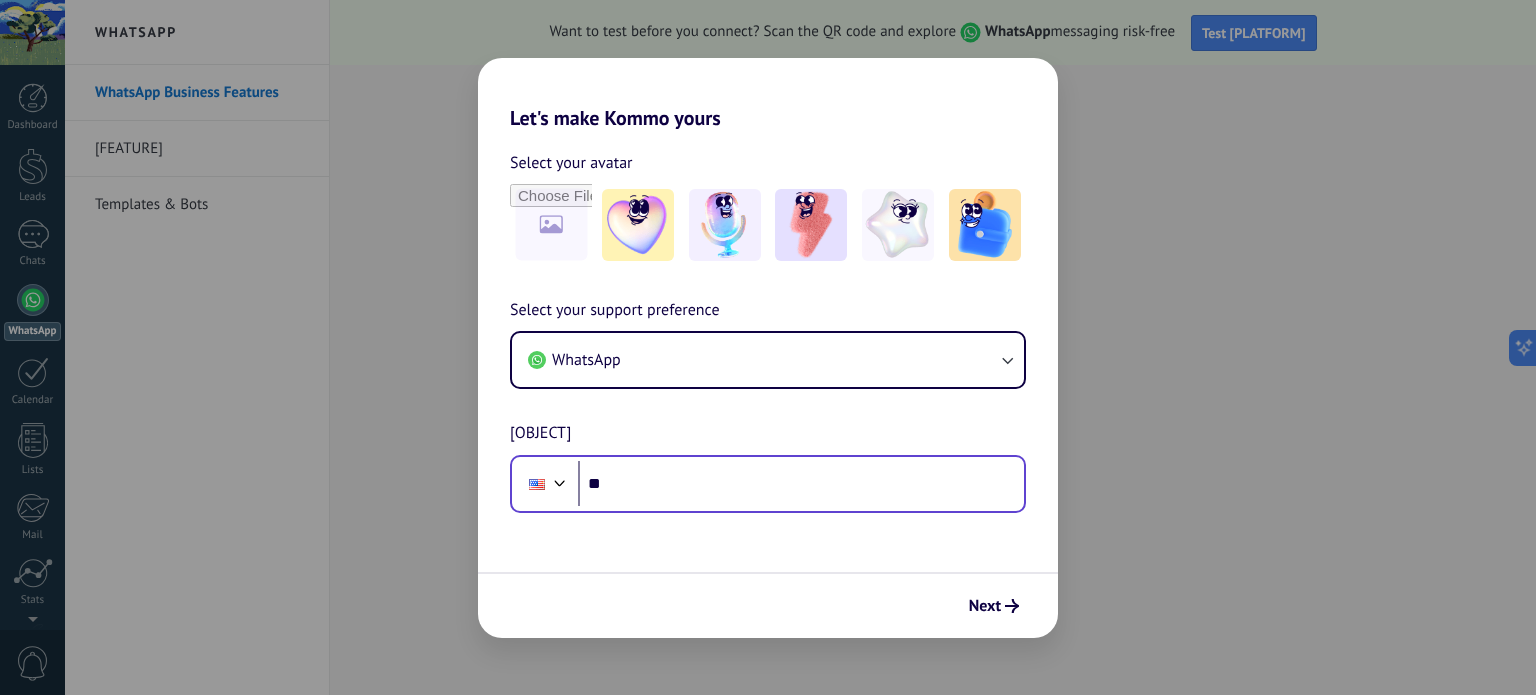 scroll, scrollTop: 48, scrollLeft: 0, axis: vertical 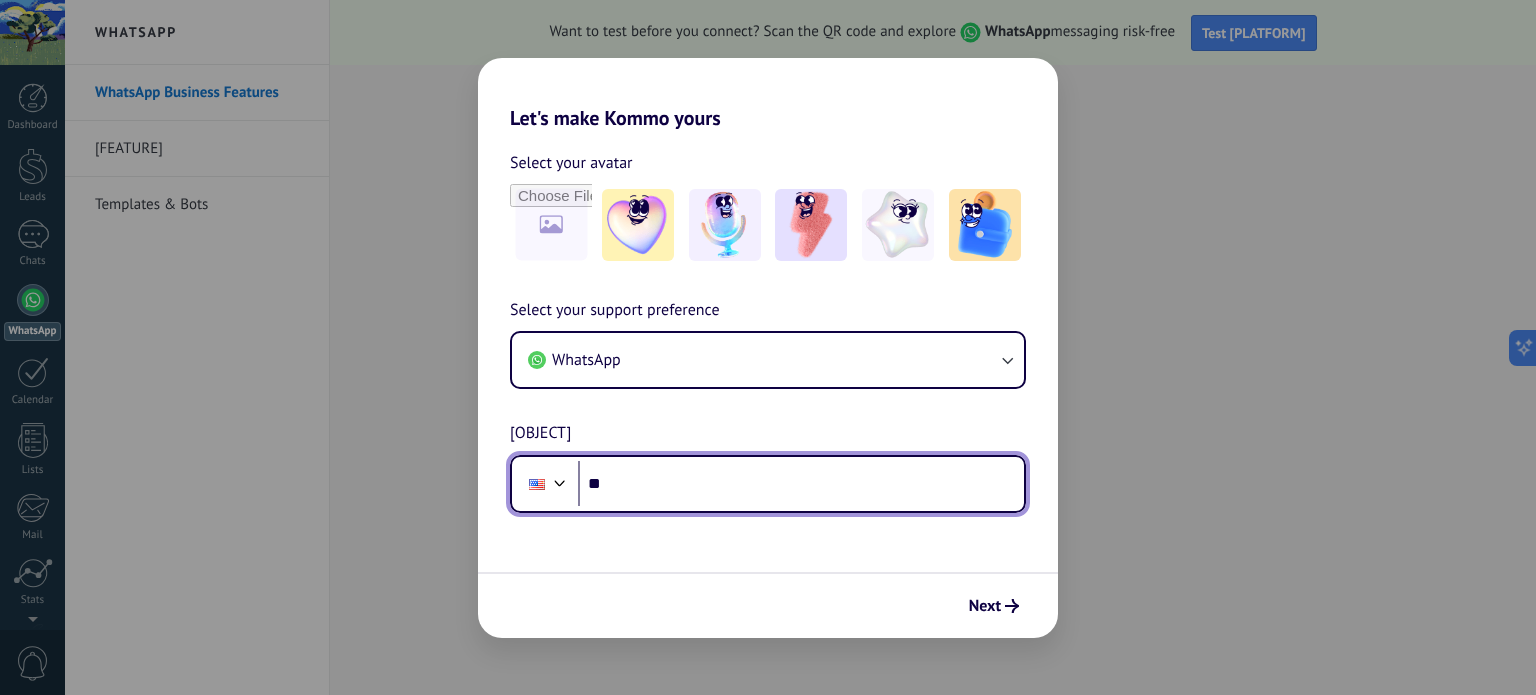 click on "Select your support preference WhatsApp Phone number Phone **" at bounding box center (768, 405) 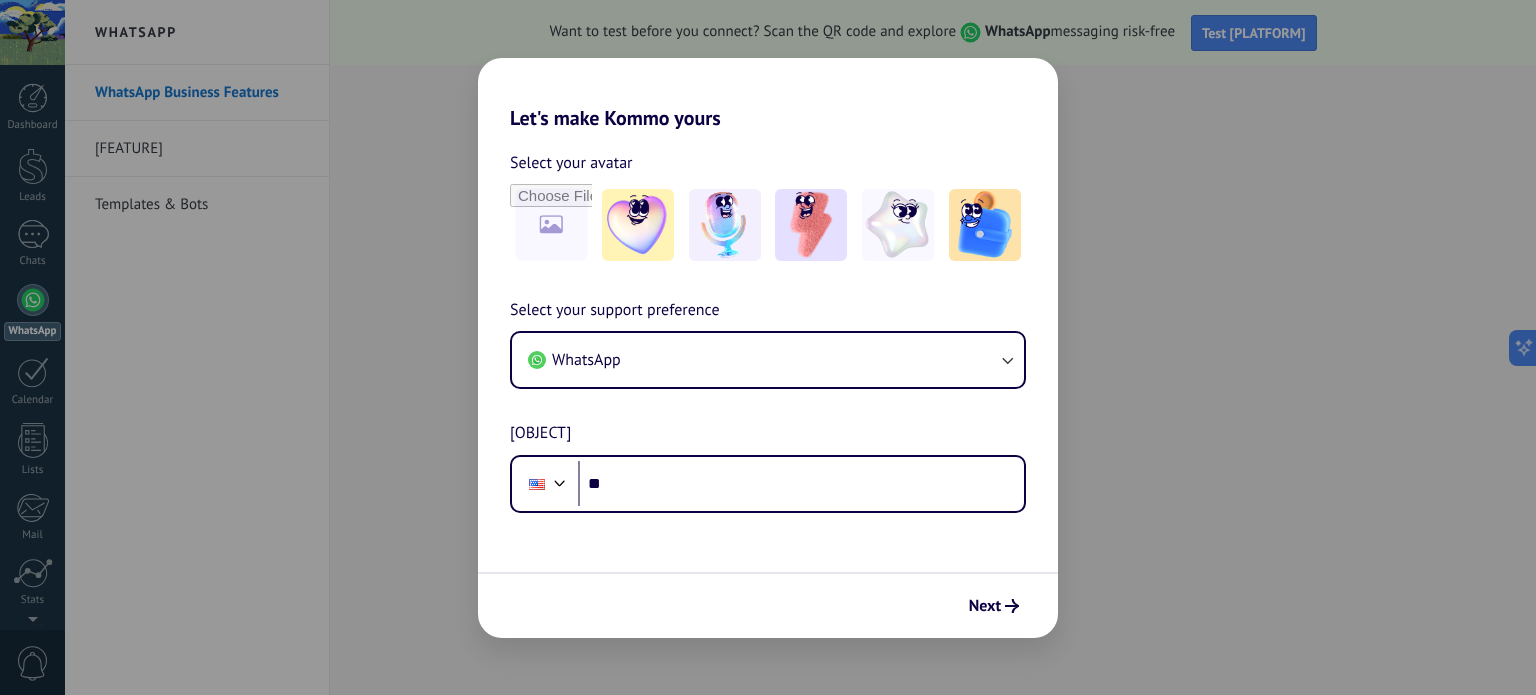 click on "Let's make Kommo yours Select your avatar Select your support preference WhatsApp Phone number Phone ** Next" at bounding box center (768, 347) 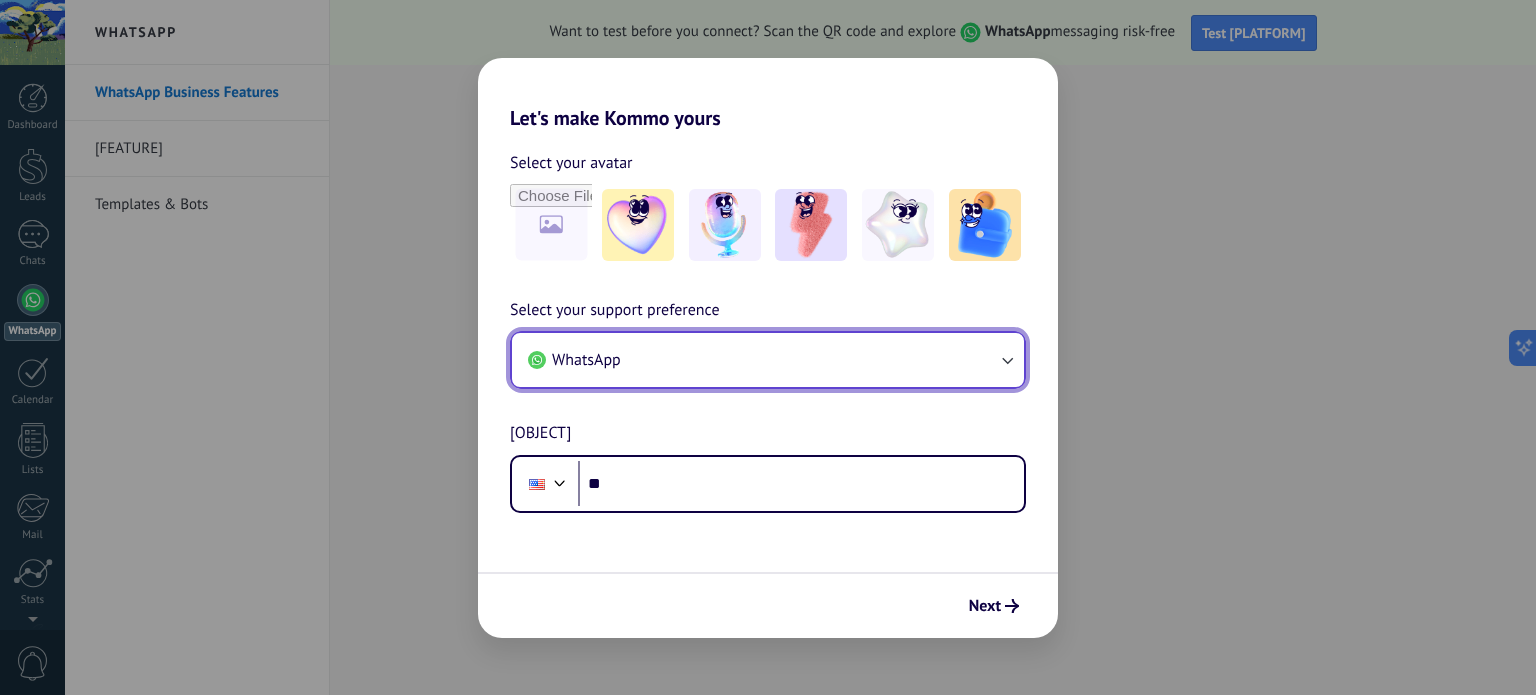 click on "WhatsApp" at bounding box center [768, 360] 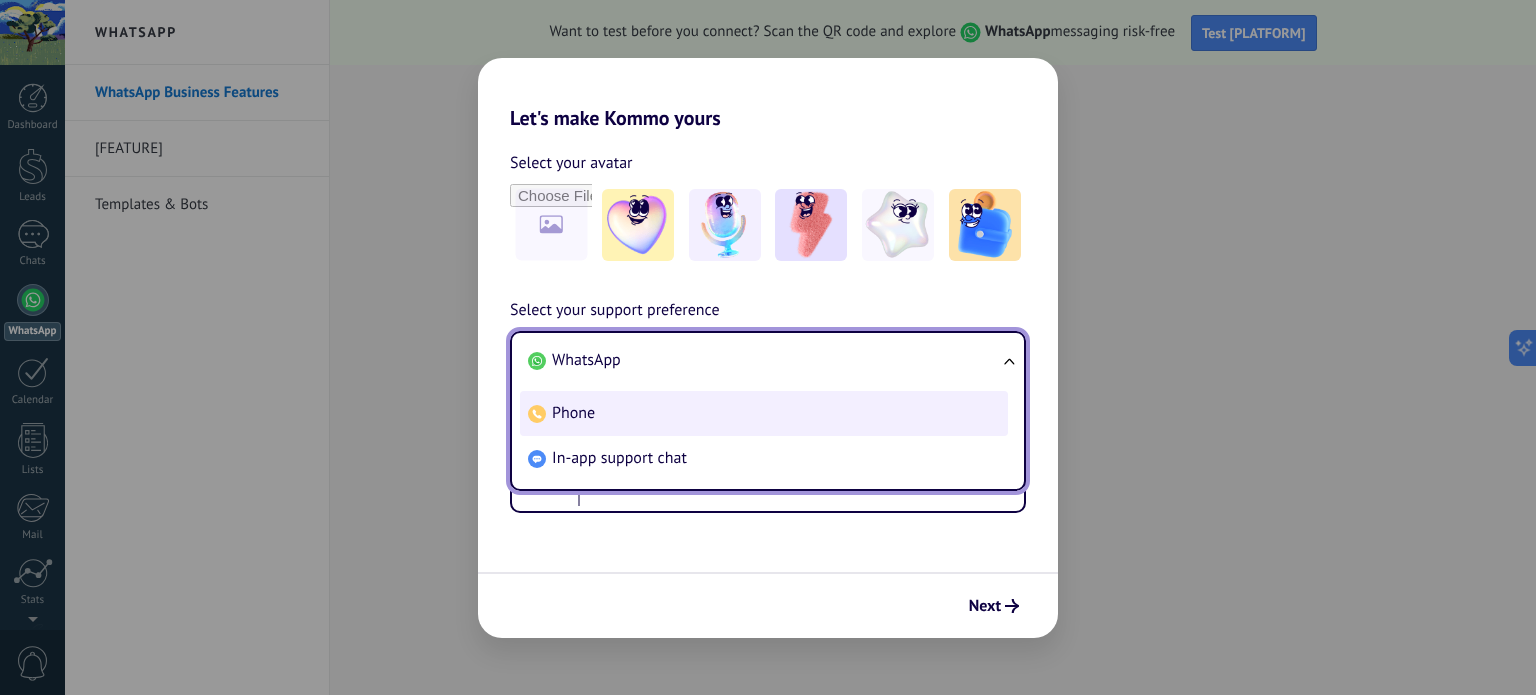 click on "Phone" at bounding box center [764, 413] 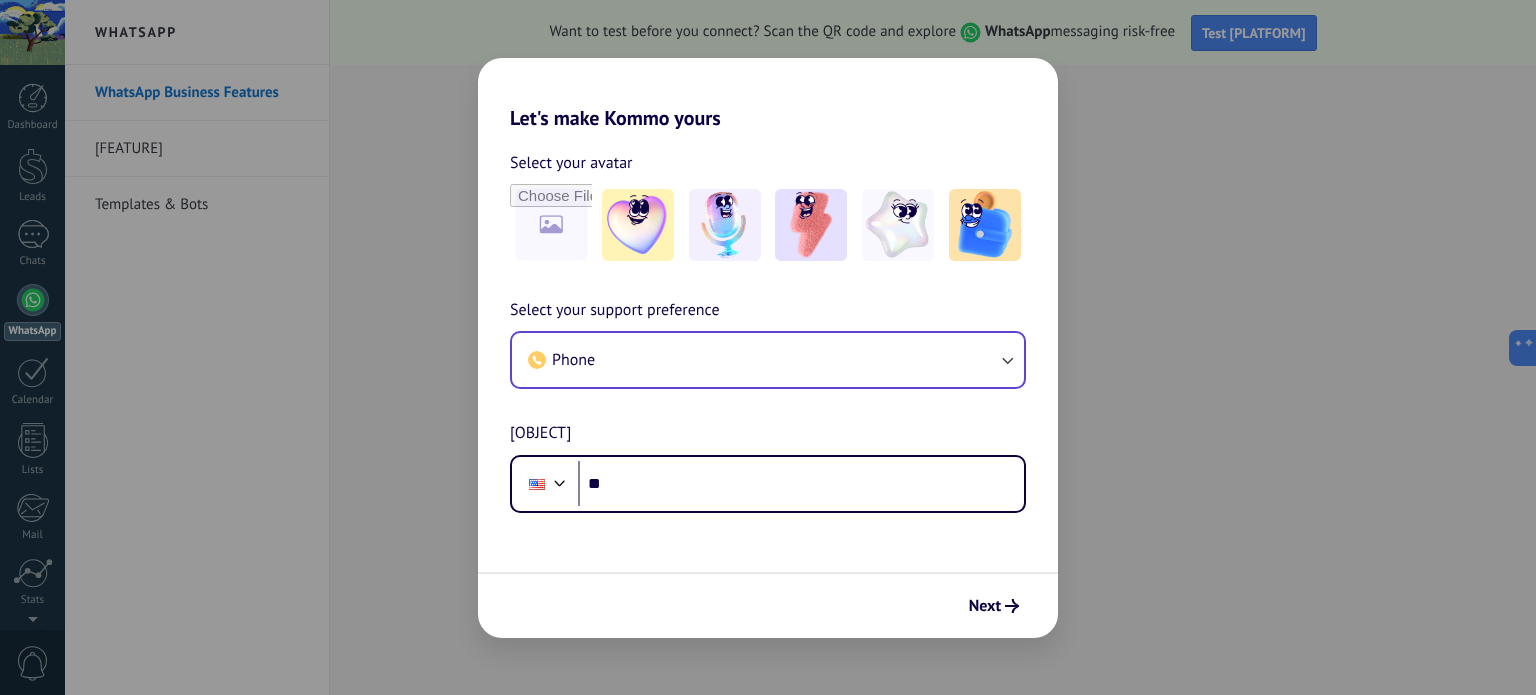 click on "Phone Phone number Phone ** Next" at bounding box center [768, 347] 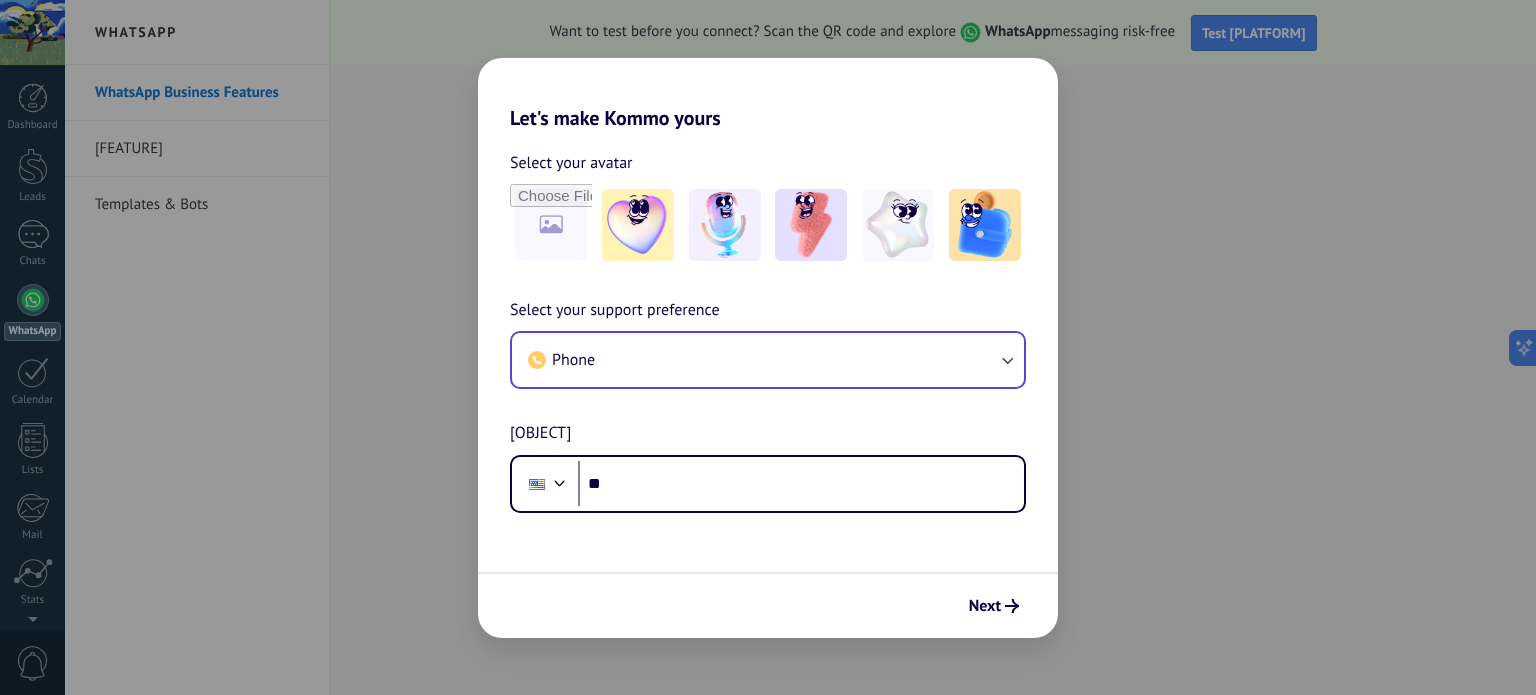 click on "Phone Phone number Phone ** Next" at bounding box center (768, 347) 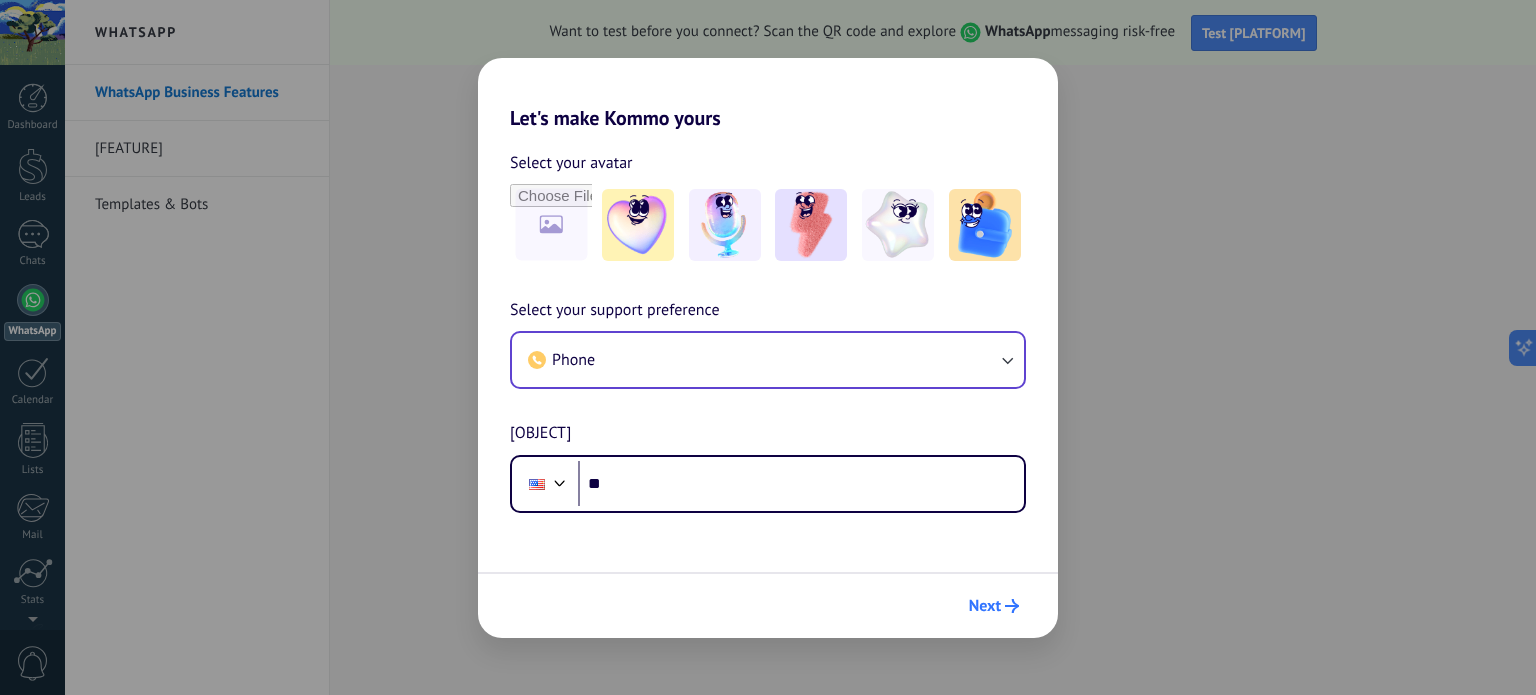 click on "Next" at bounding box center (985, 606) 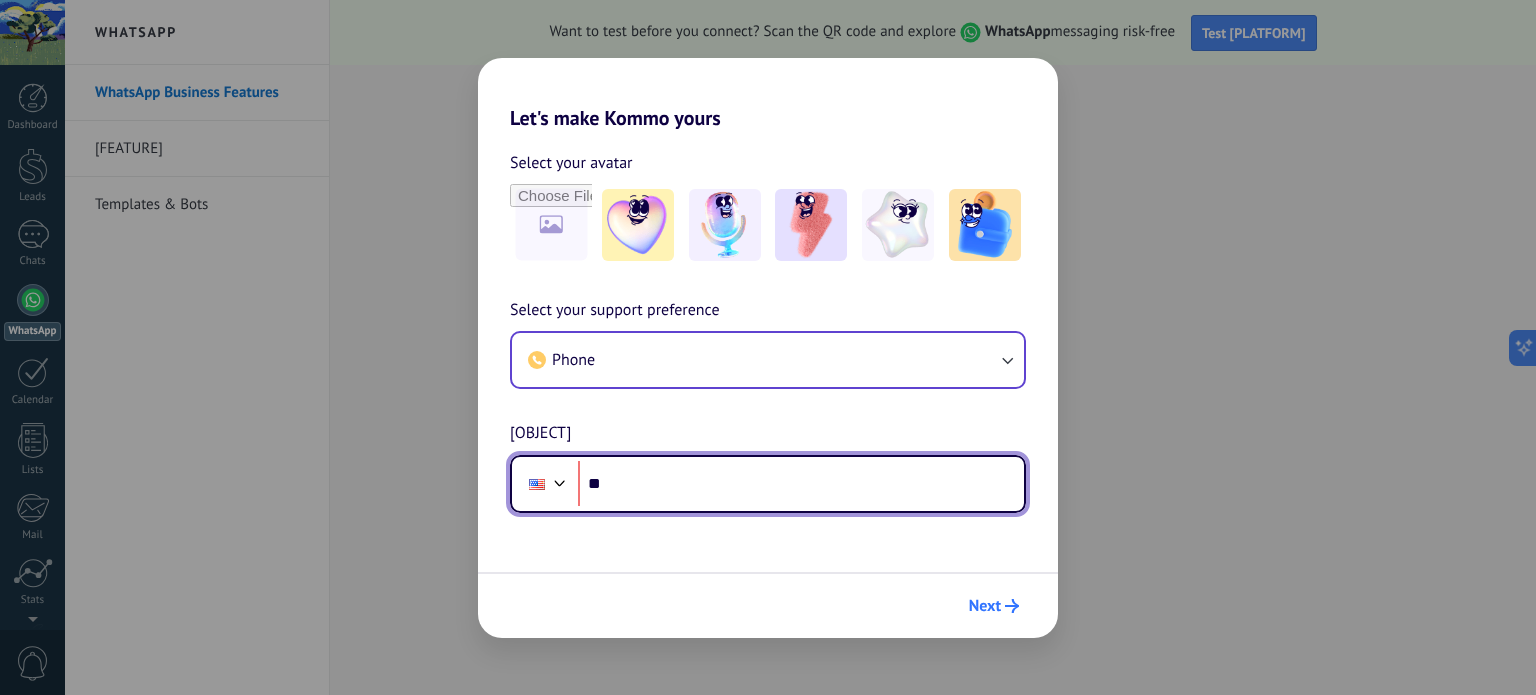 scroll, scrollTop: 0, scrollLeft: 0, axis: both 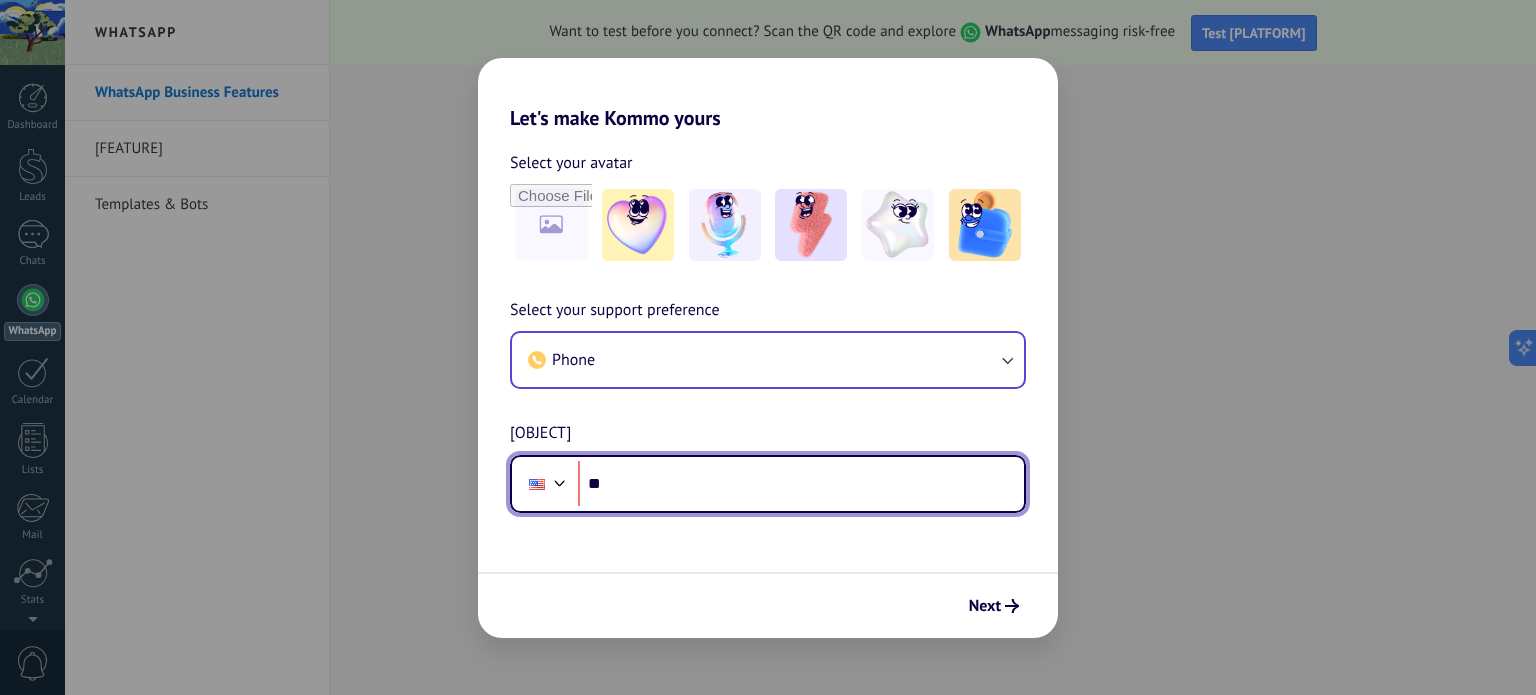 drag, startPoint x: 548, startPoint y: 487, endPoint x: 592, endPoint y: 510, distance: 49.648766 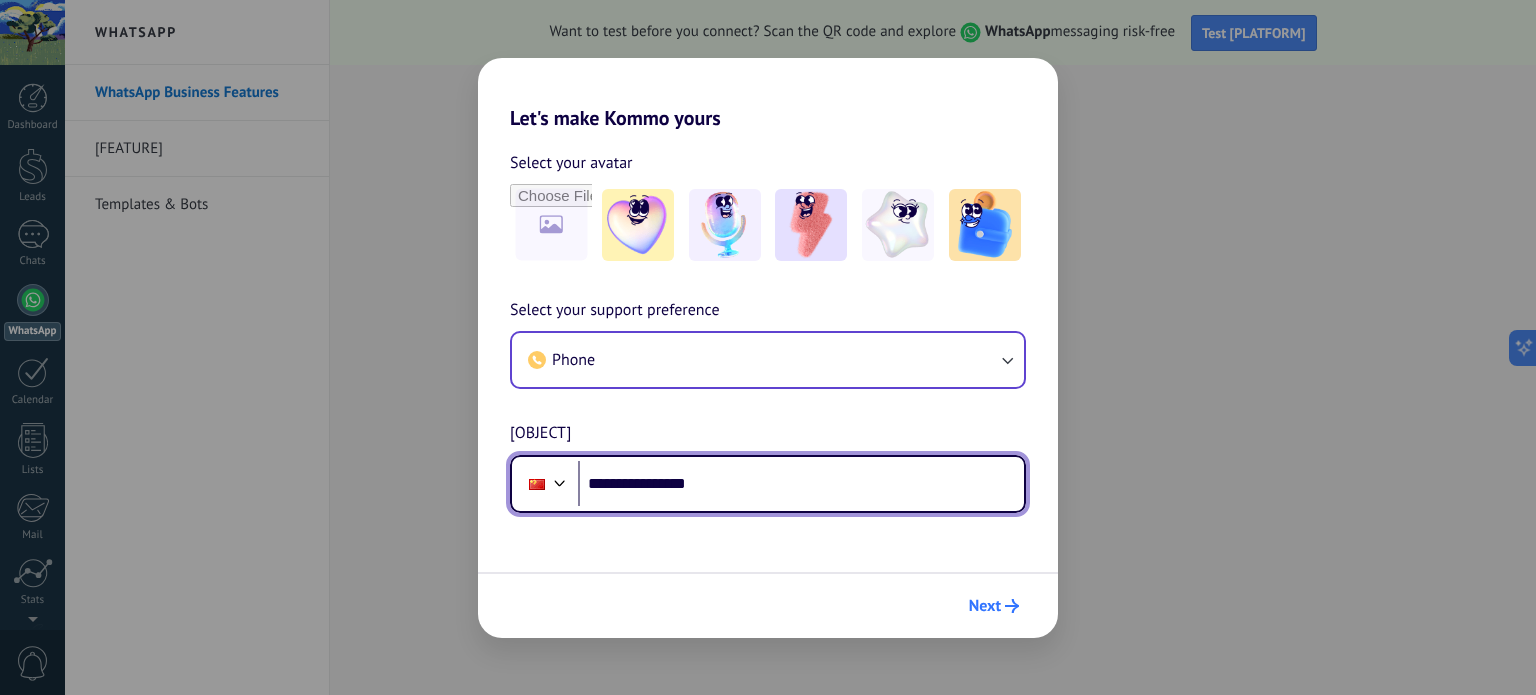 type on "**********" 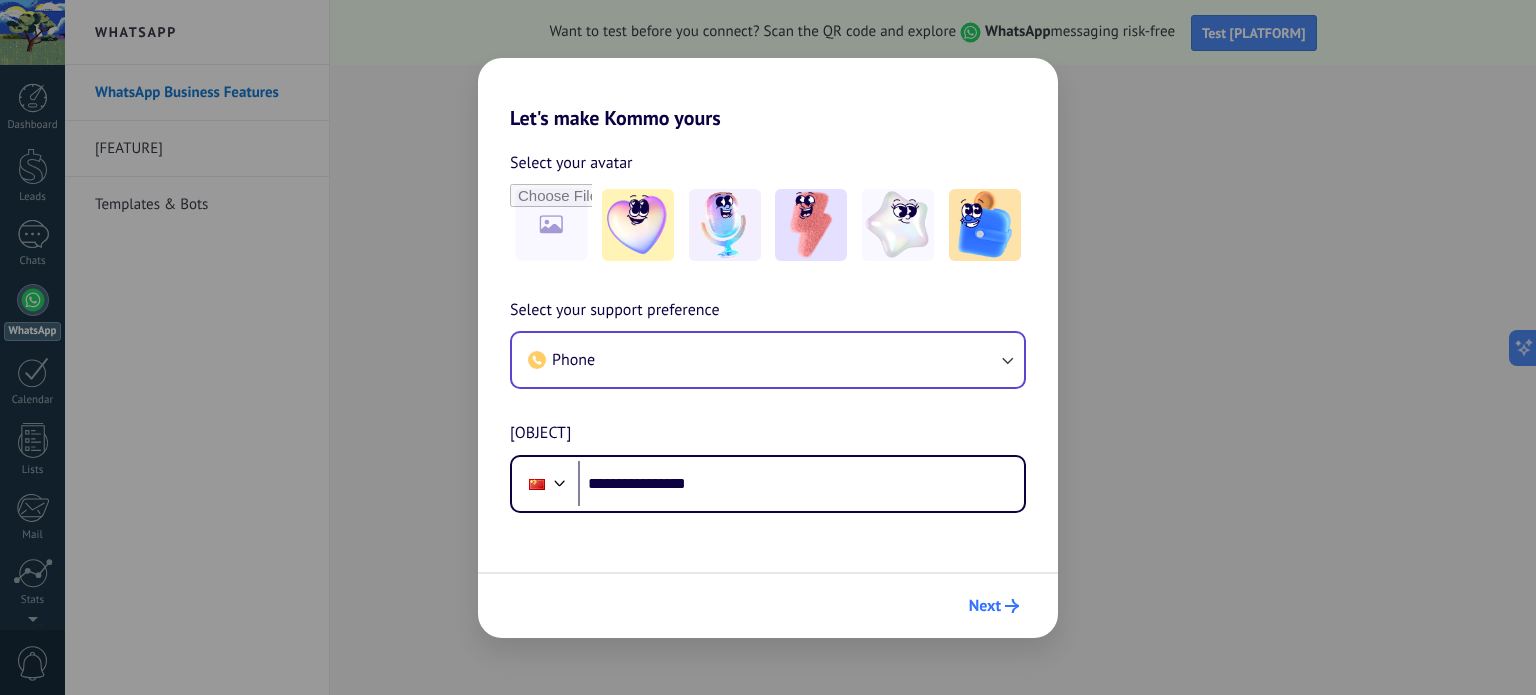 click on "Next" at bounding box center [985, 606] 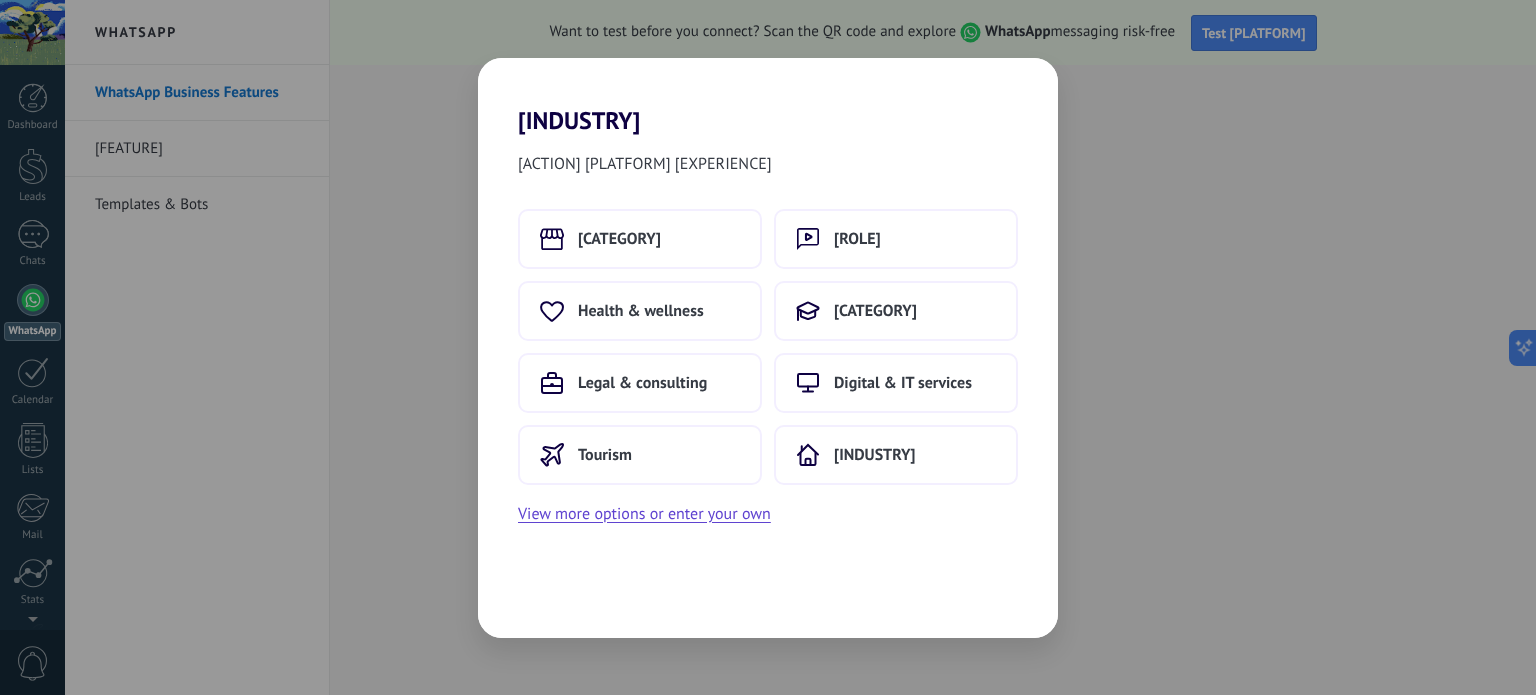click on "What industry are you in? Let’s fine-tune your Kommo experience. Retail & ecommerce Content creators Health & wellness Education Legal & consulting Digital & IT services Tourism Real estate View more options or enter your own" at bounding box center (768, 347) 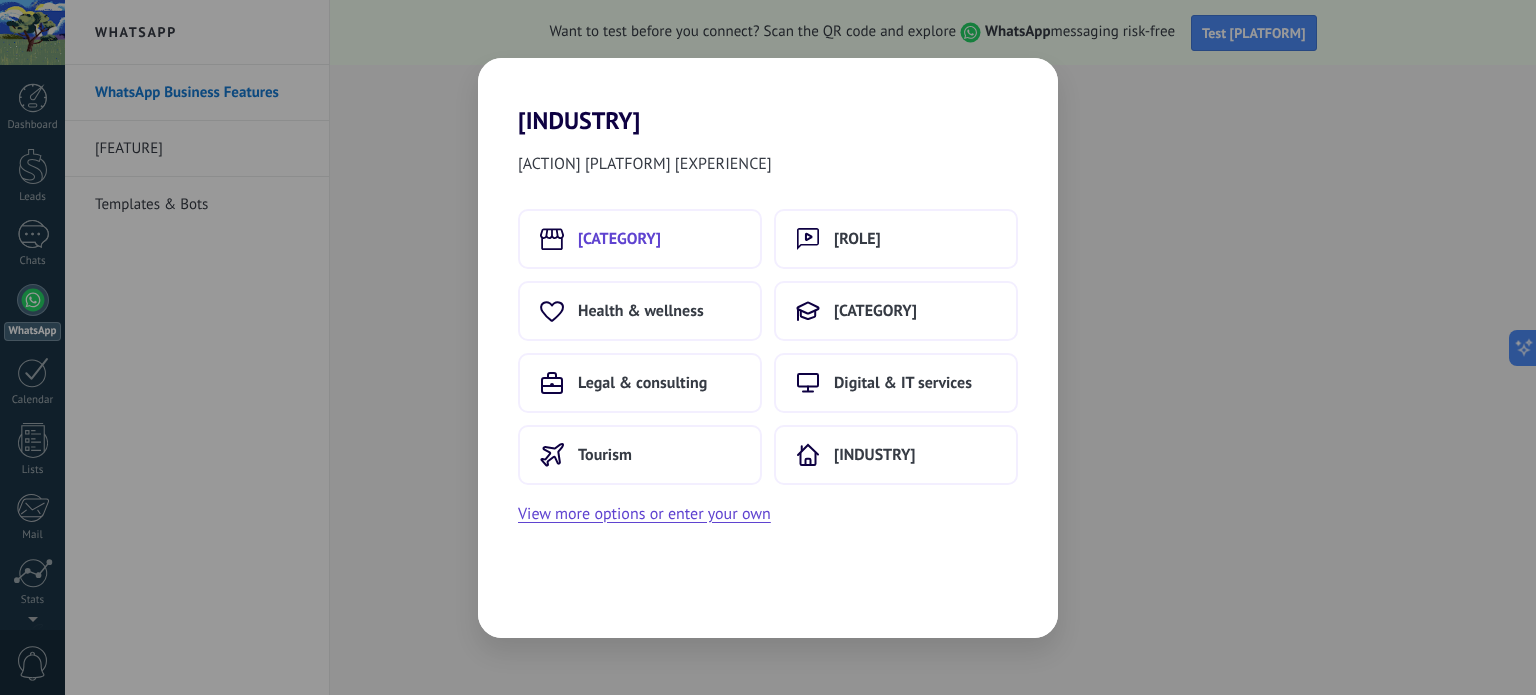 click on "[CATEGORY]" at bounding box center (619, 239) 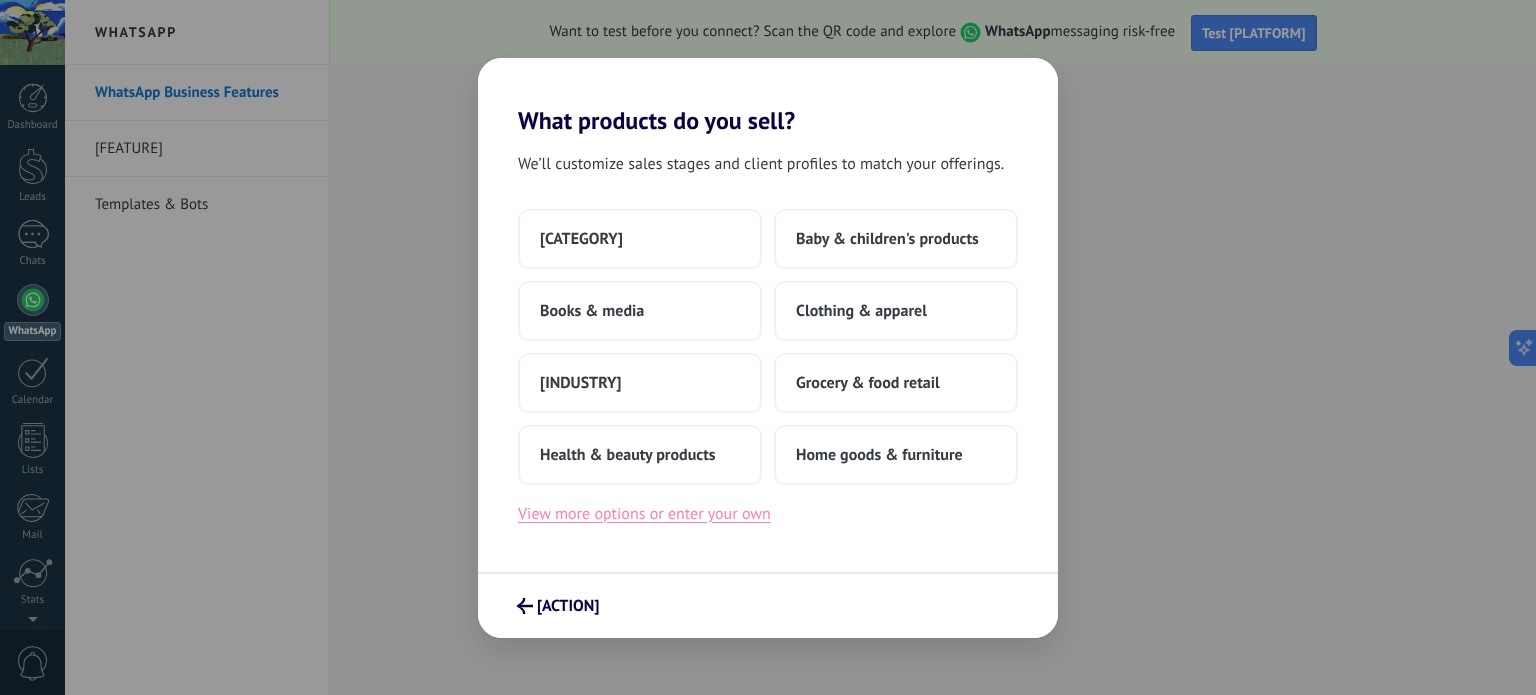 click on "View more options or enter your own" at bounding box center [644, 514] 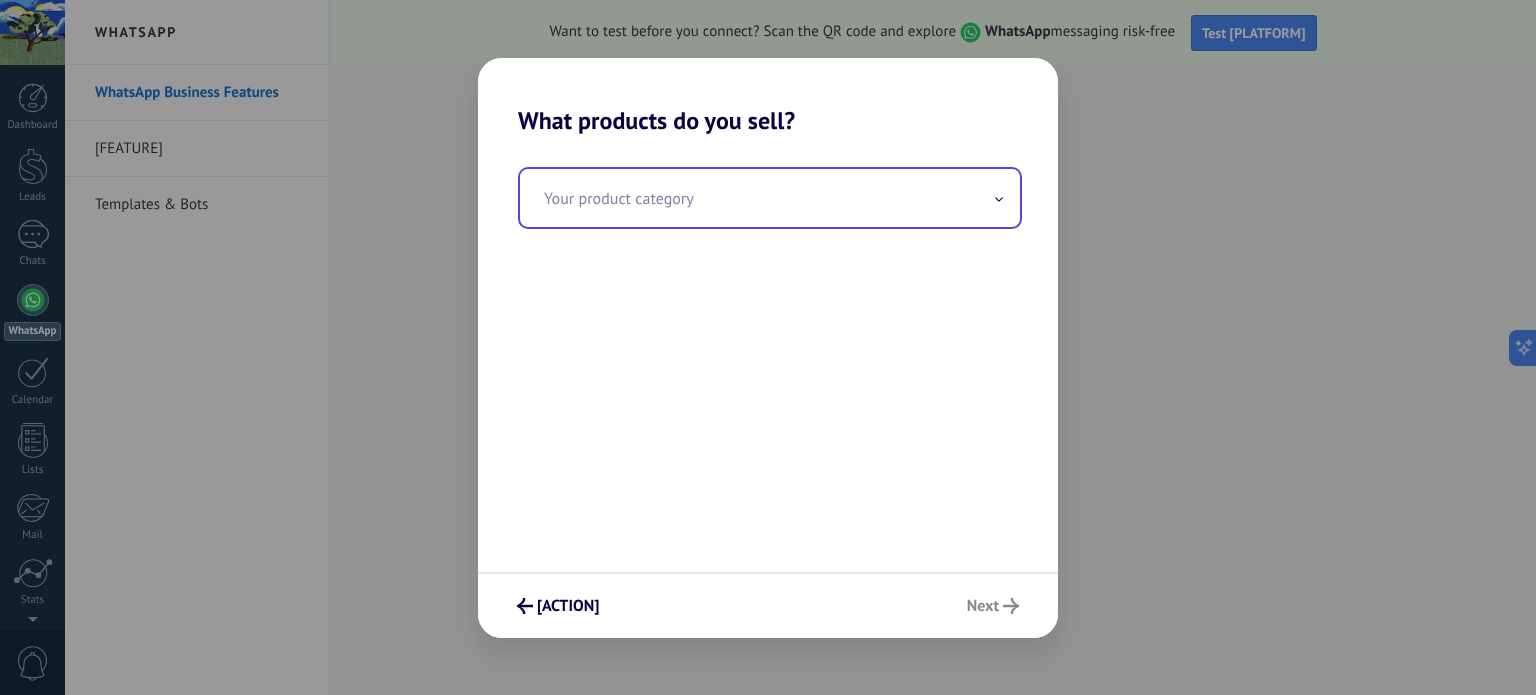 click at bounding box center [770, 198] 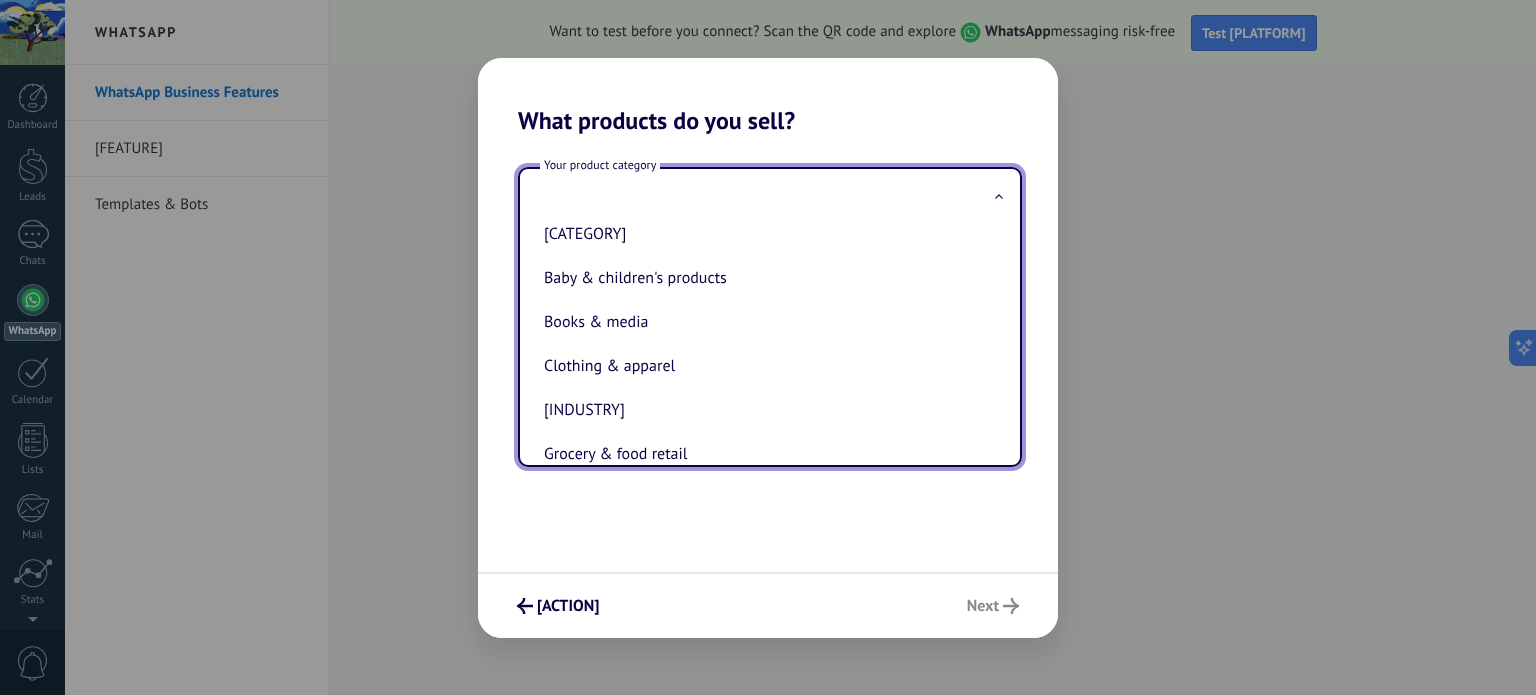 scroll, scrollTop: 0, scrollLeft: 0, axis: both 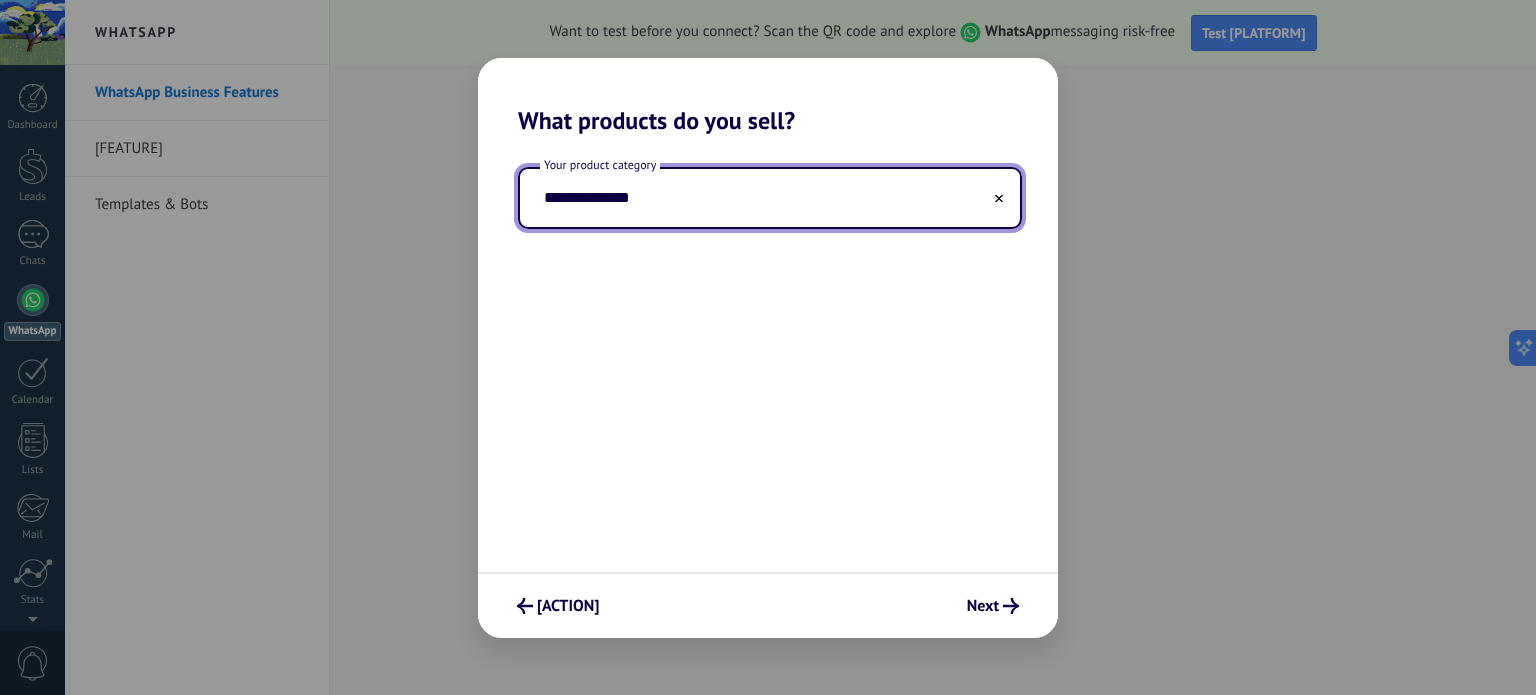 type on "**********" 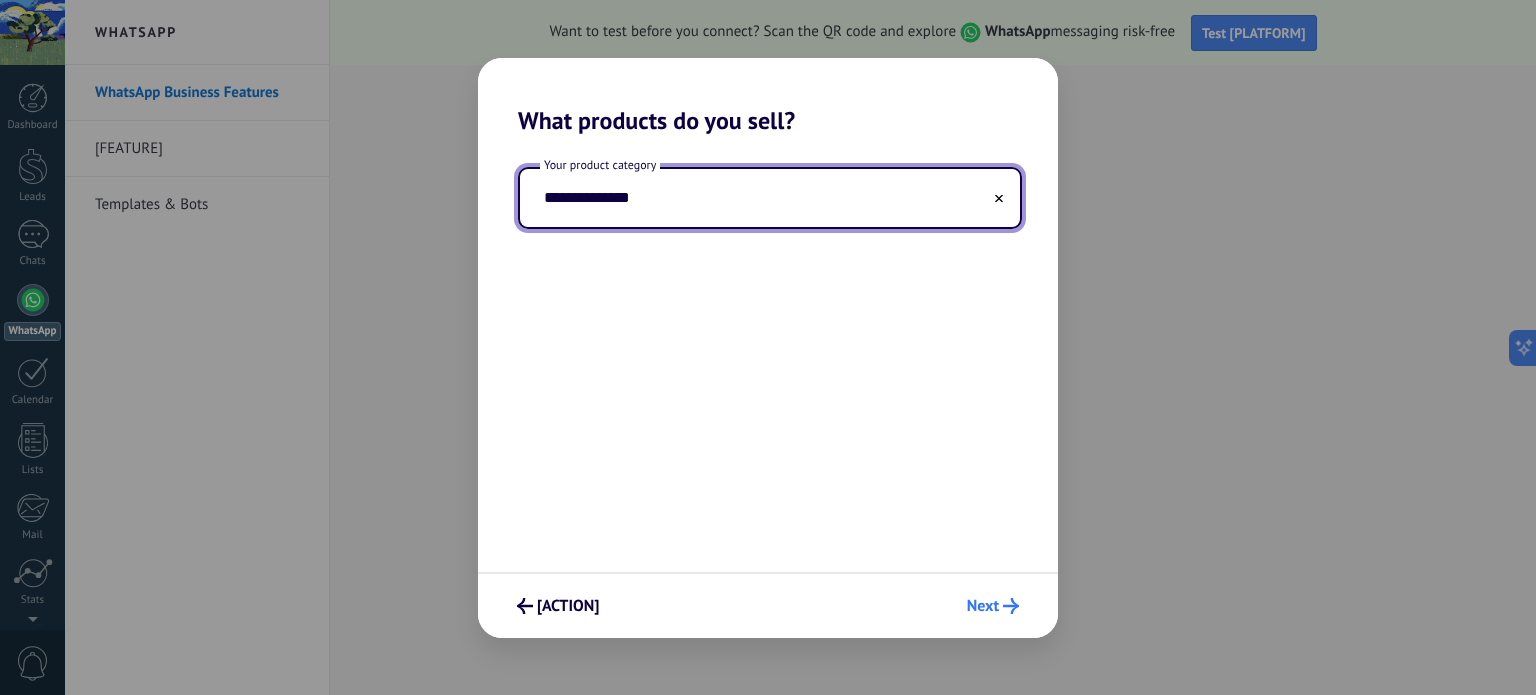 click at bounding box center (1011, 606) 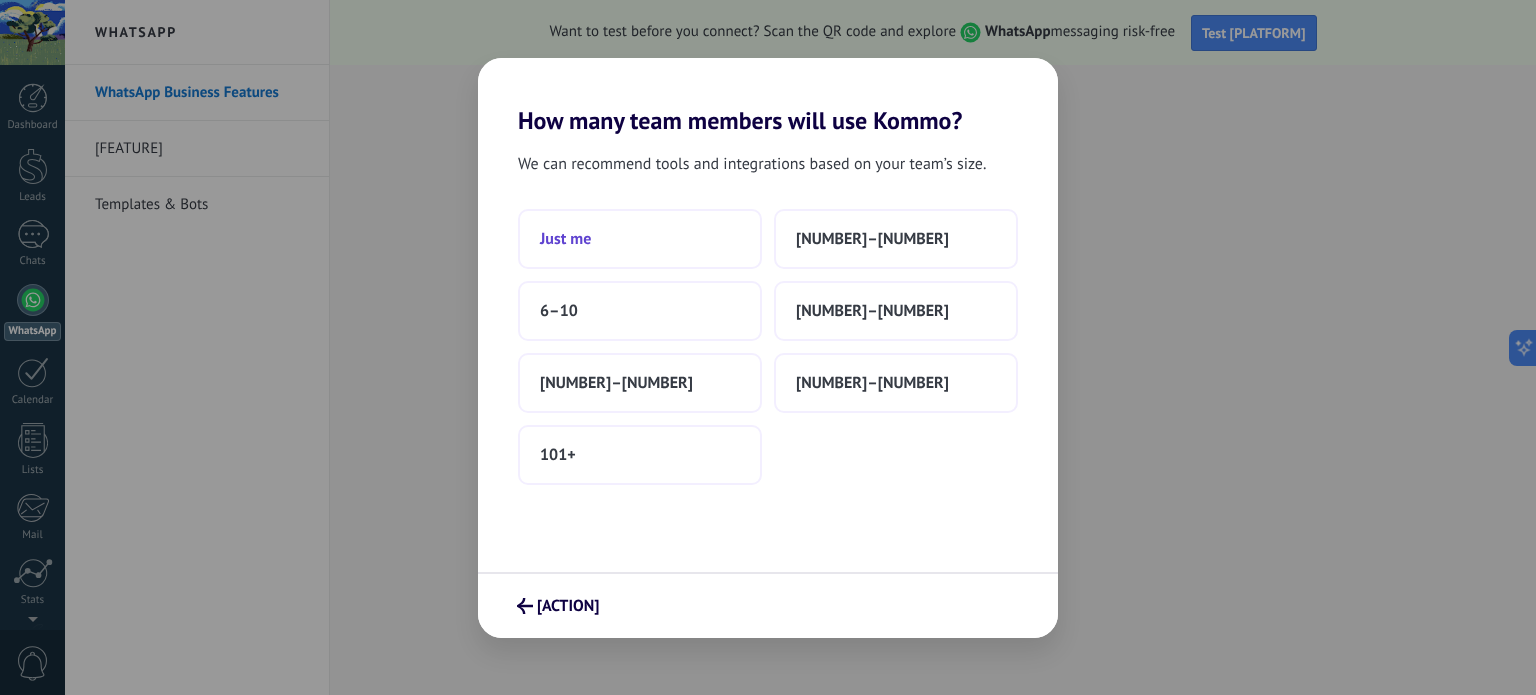 click on "Just me" at bounding box center (640, 239) 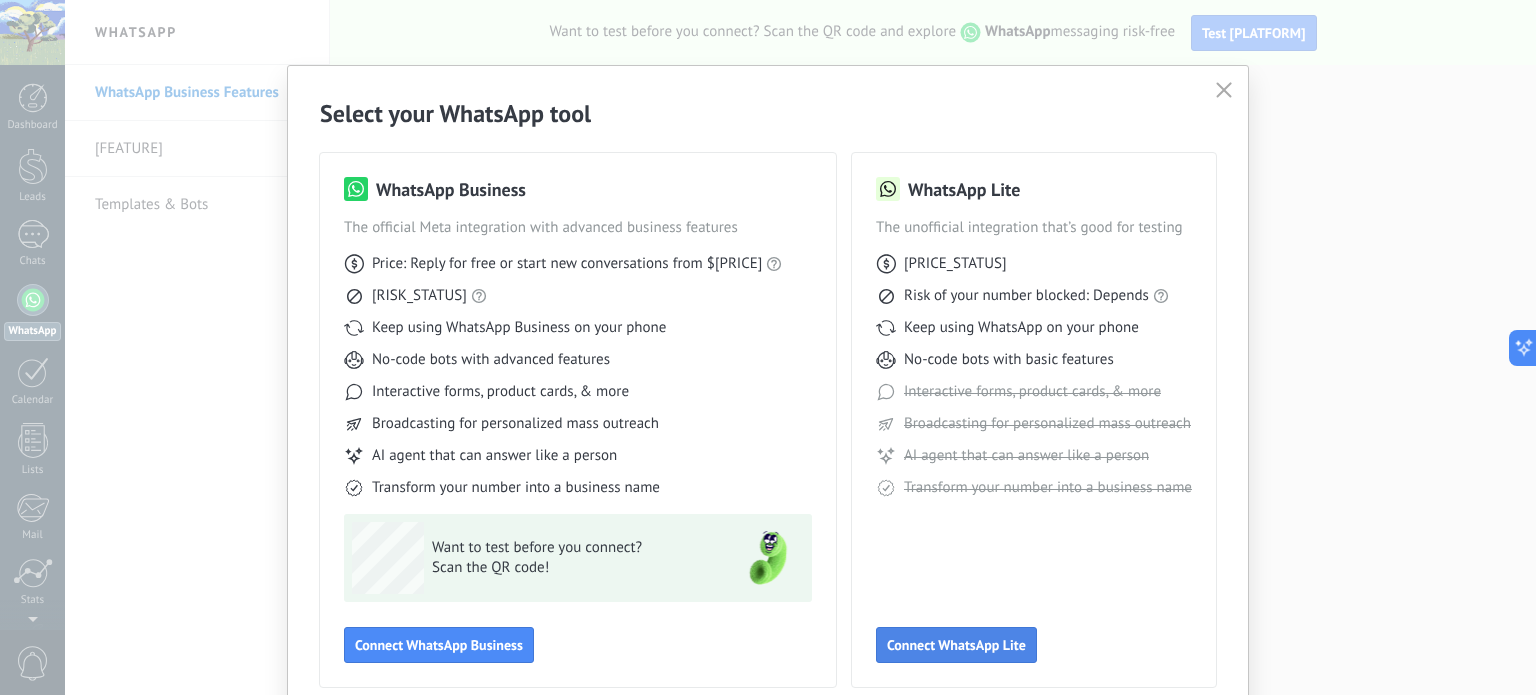 click on "Connect WhatsApp Lite" at bounding box center [439, 645] 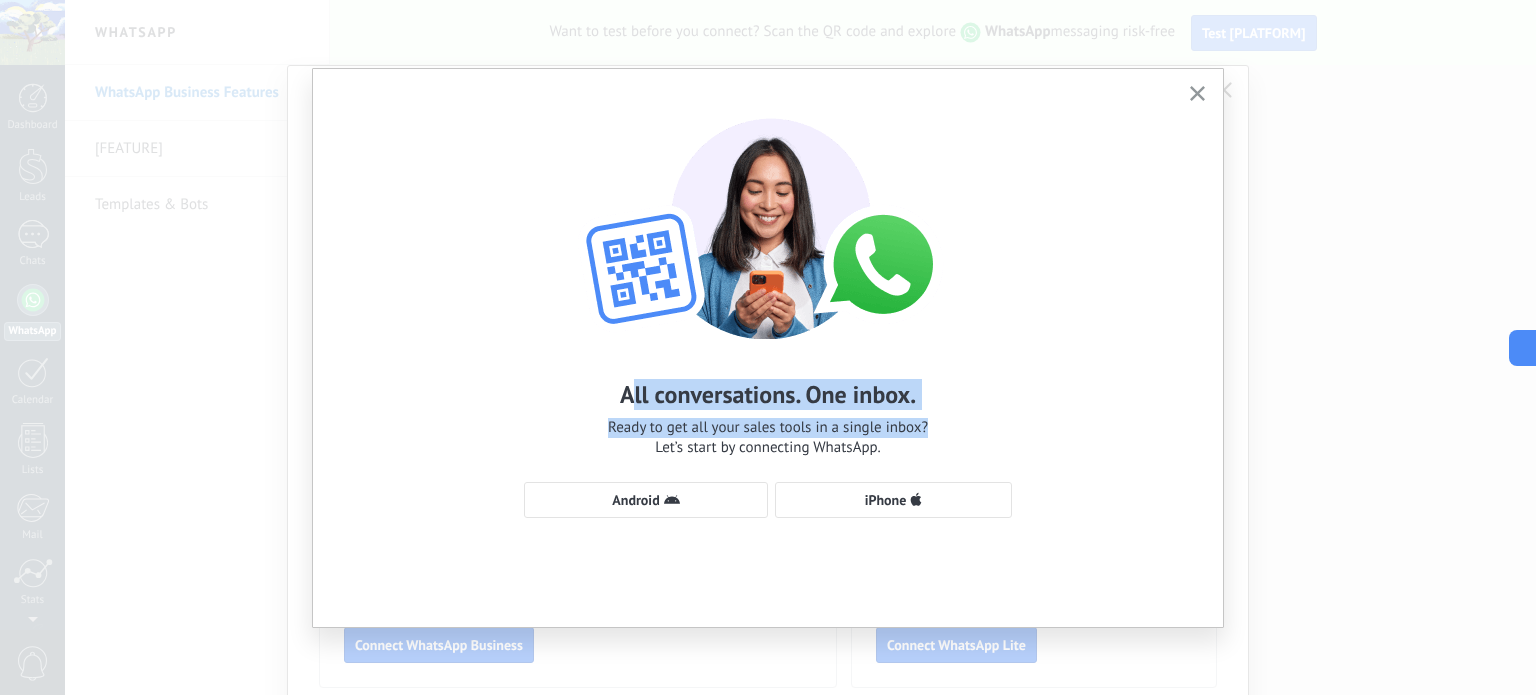 drag, startPoint x: 628, startPoint y: 402, endPoint x: 964, endPoint y: 430, distance: 337.16464 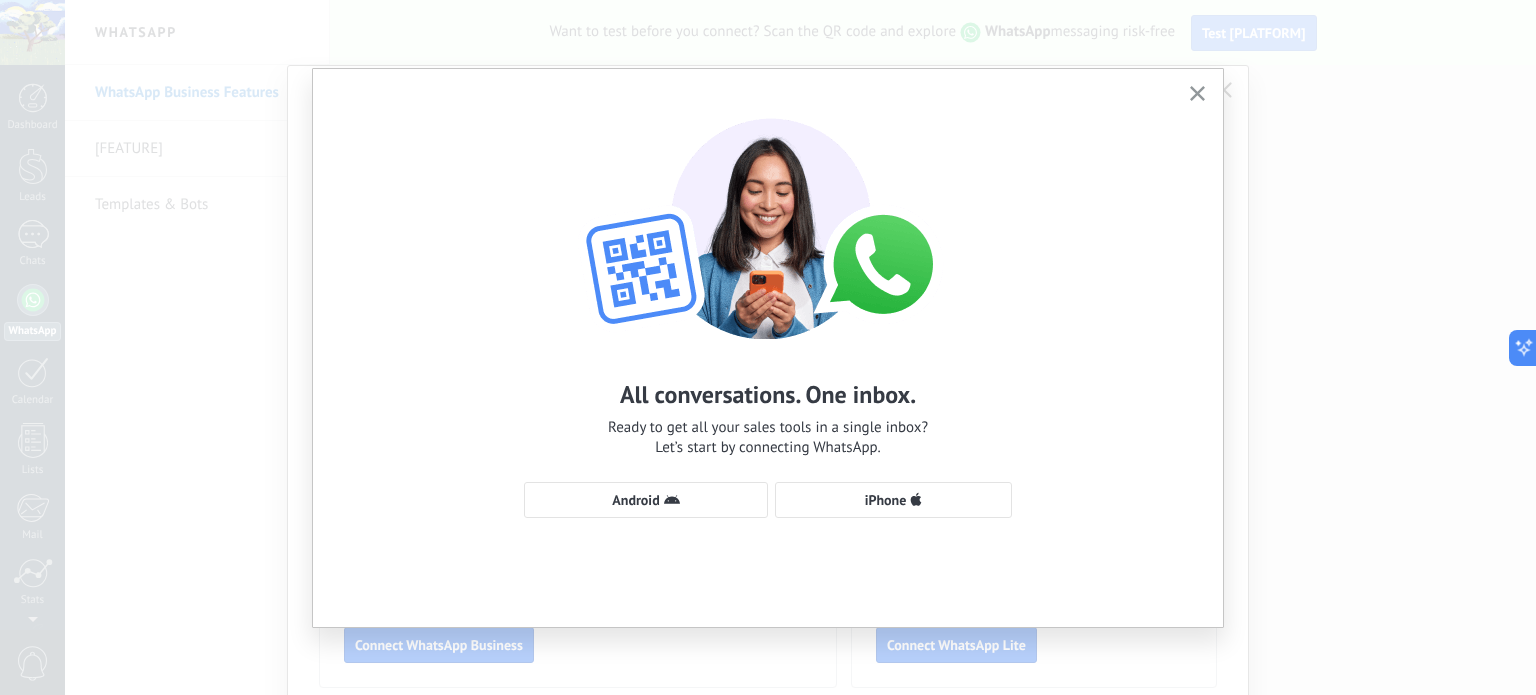 click on "[PLATFORM] [PLATFORM]" at bounding box center [768, 308] 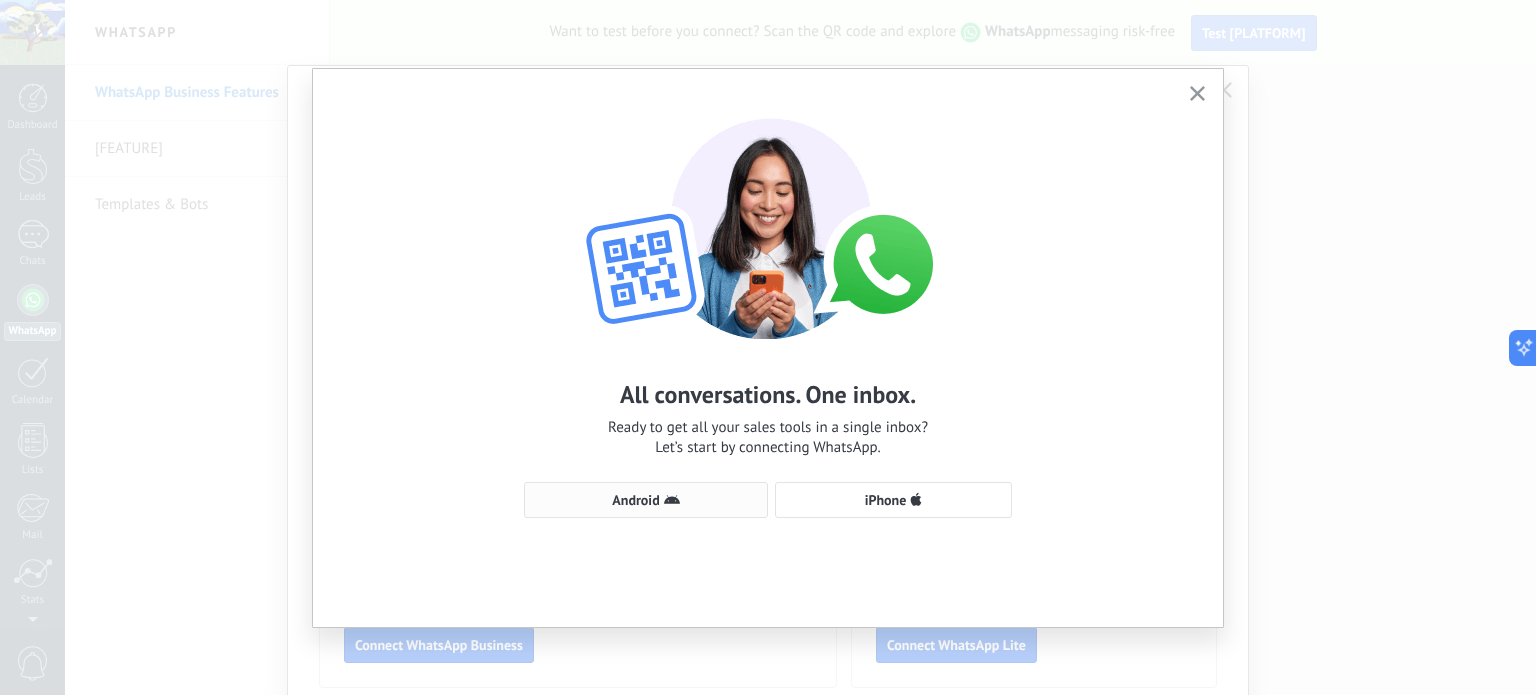 click on "Android" at bounding box center (646, 500) 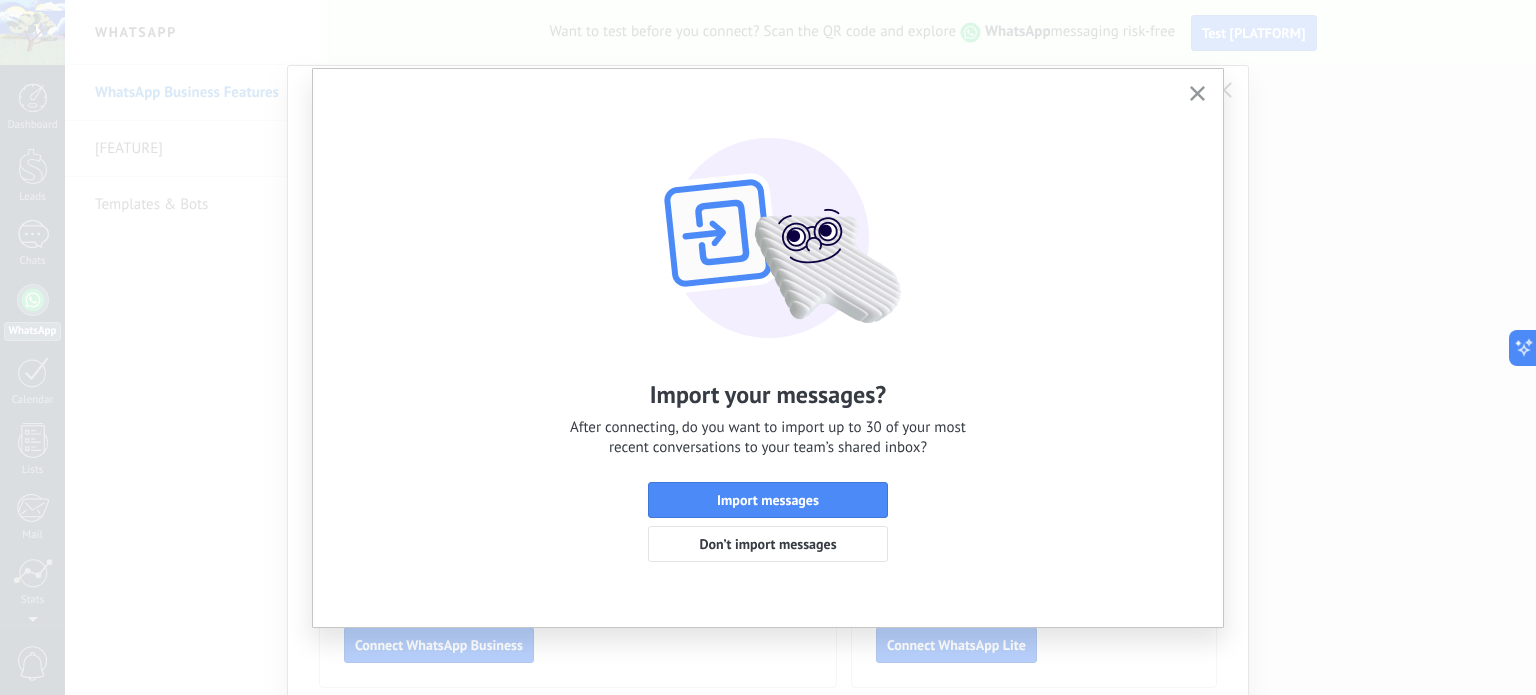 drag, startPoint x: 723, startPoint y: 429, endPoint x: 844, endPoint y: 433, distance: 121.0661 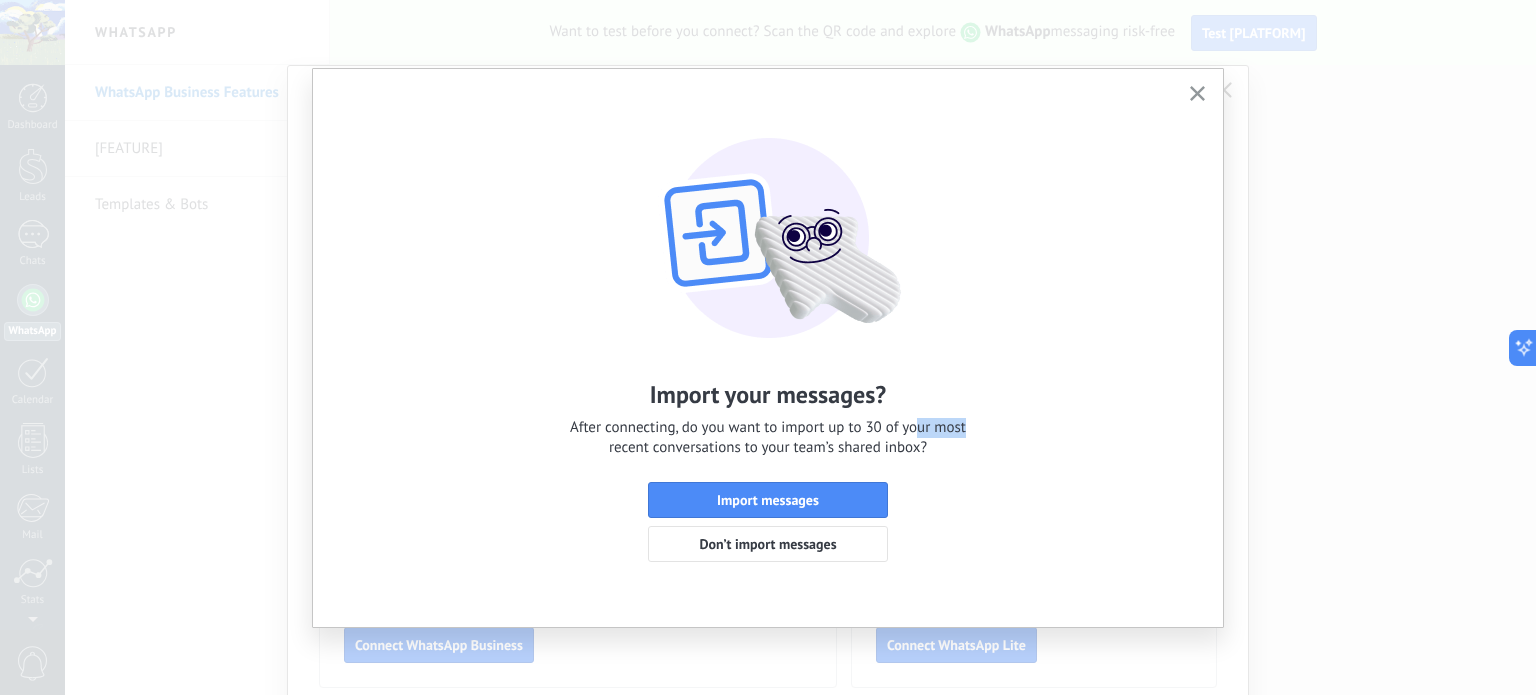 drag, startPoint x: 916, startPoint y: 430, endPoint x: 992, endPoint y: 415, distance: 77.46612 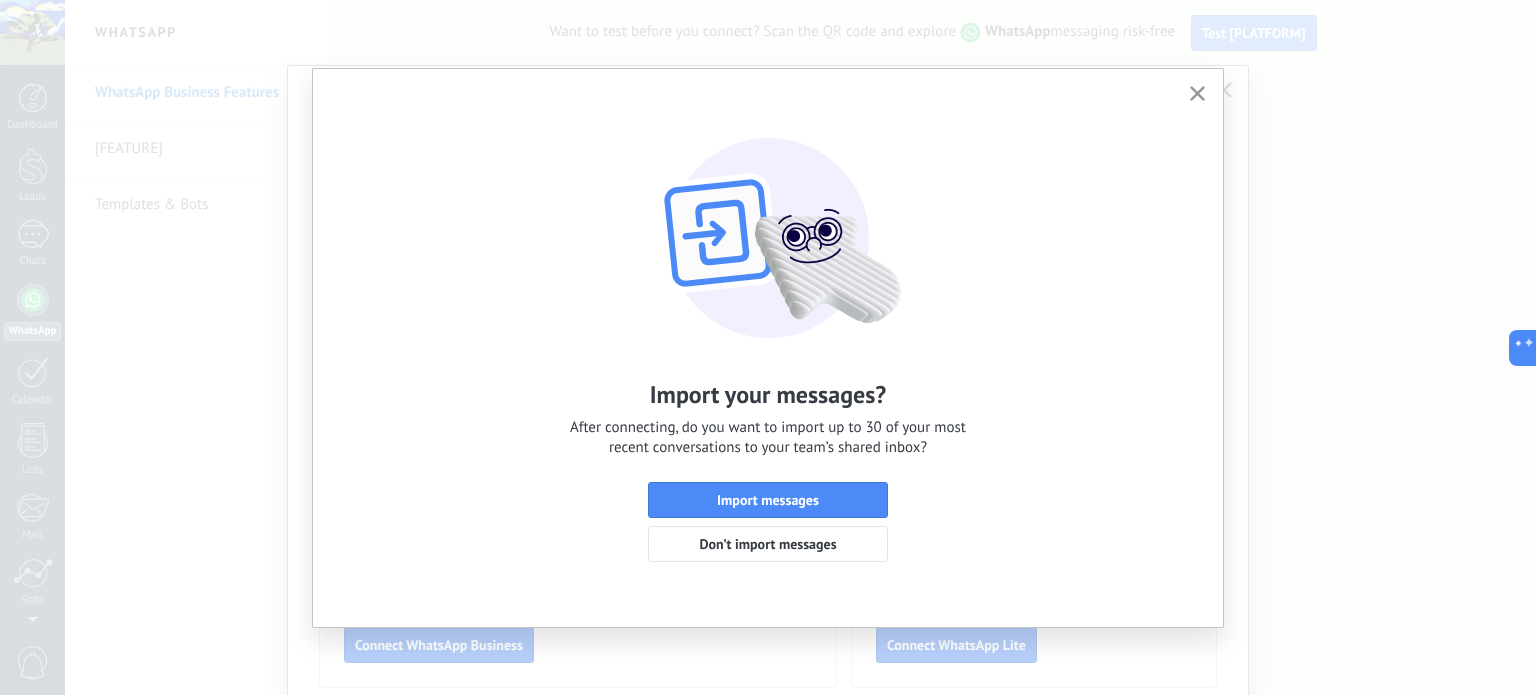 click on "After connecting, do you want to import up to 30 of your most recent conversations to your team’s shared inbox?" at bounding box center (768, 438) 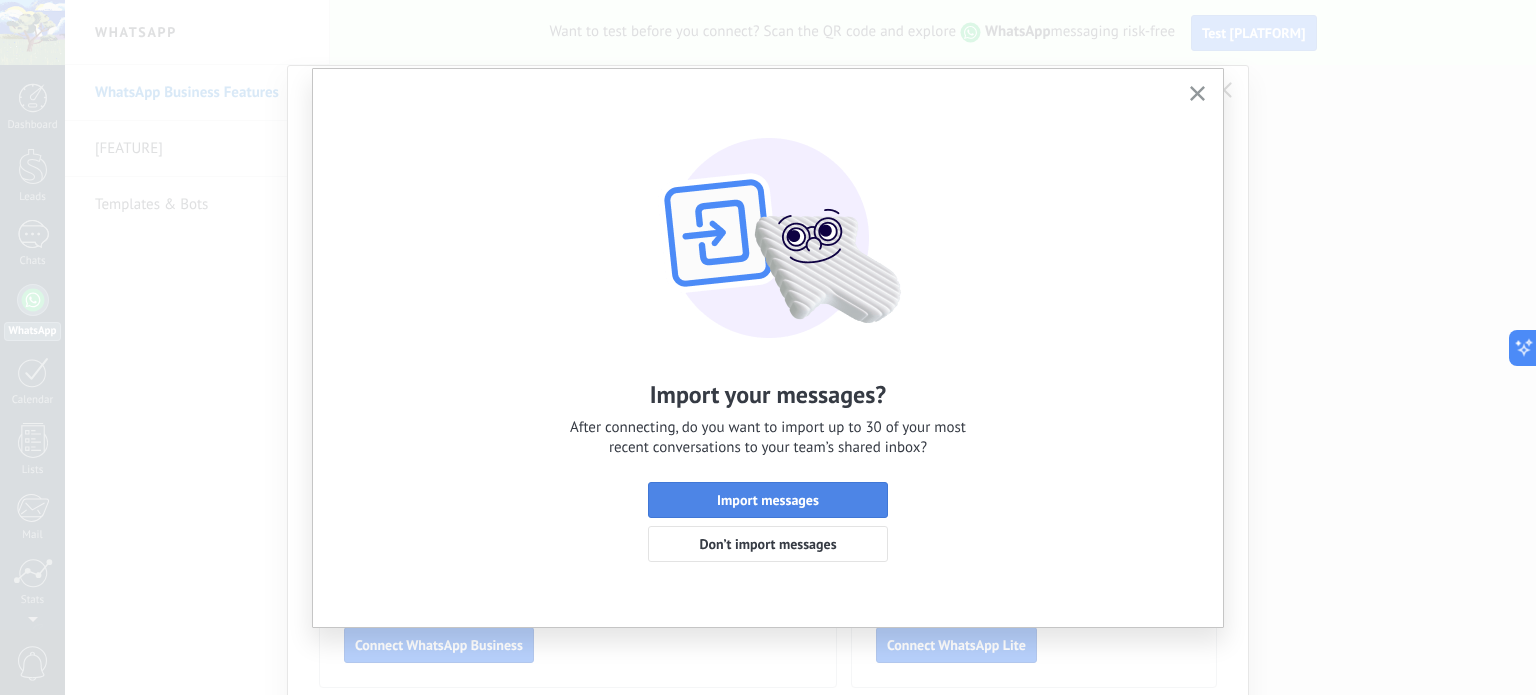 click on "Import messages" at bounding box center (768, 500) 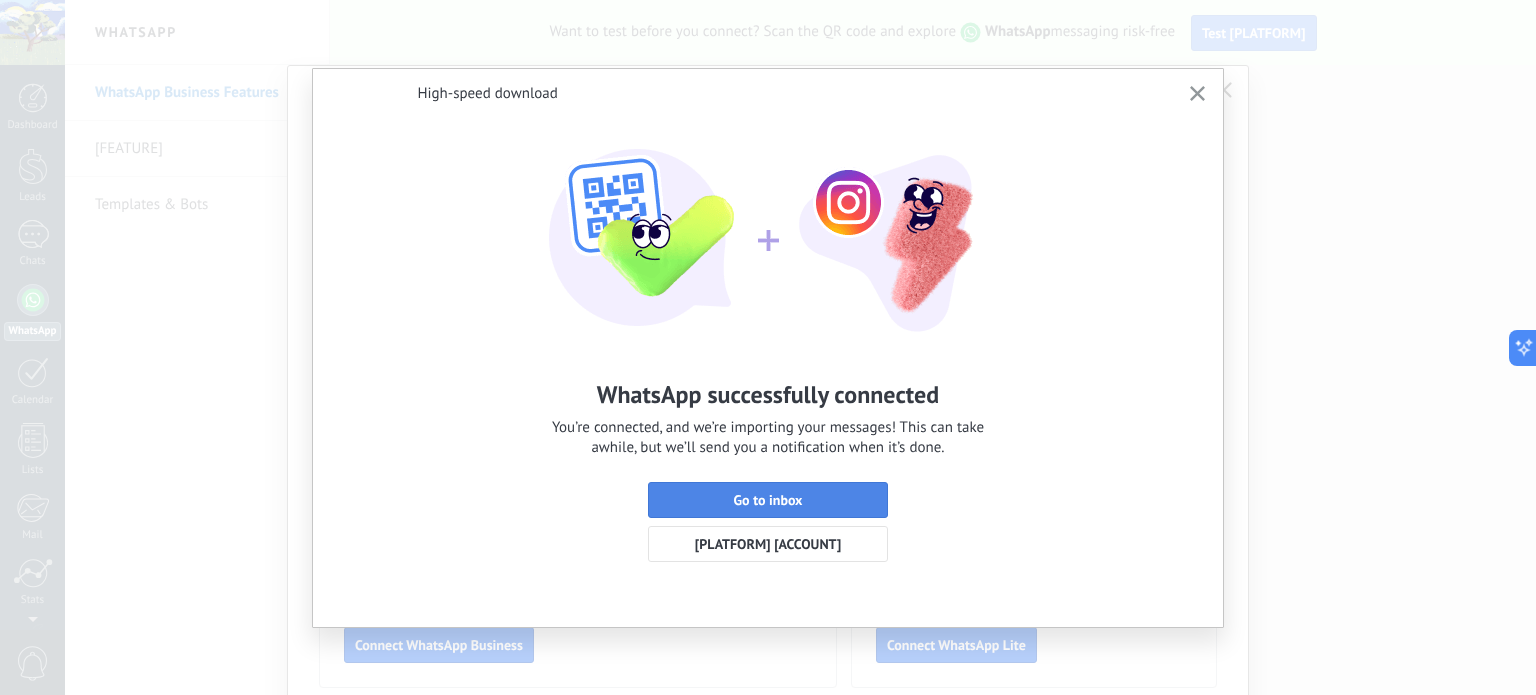 click on "Go to inbox" at bounding box center [768, 500] 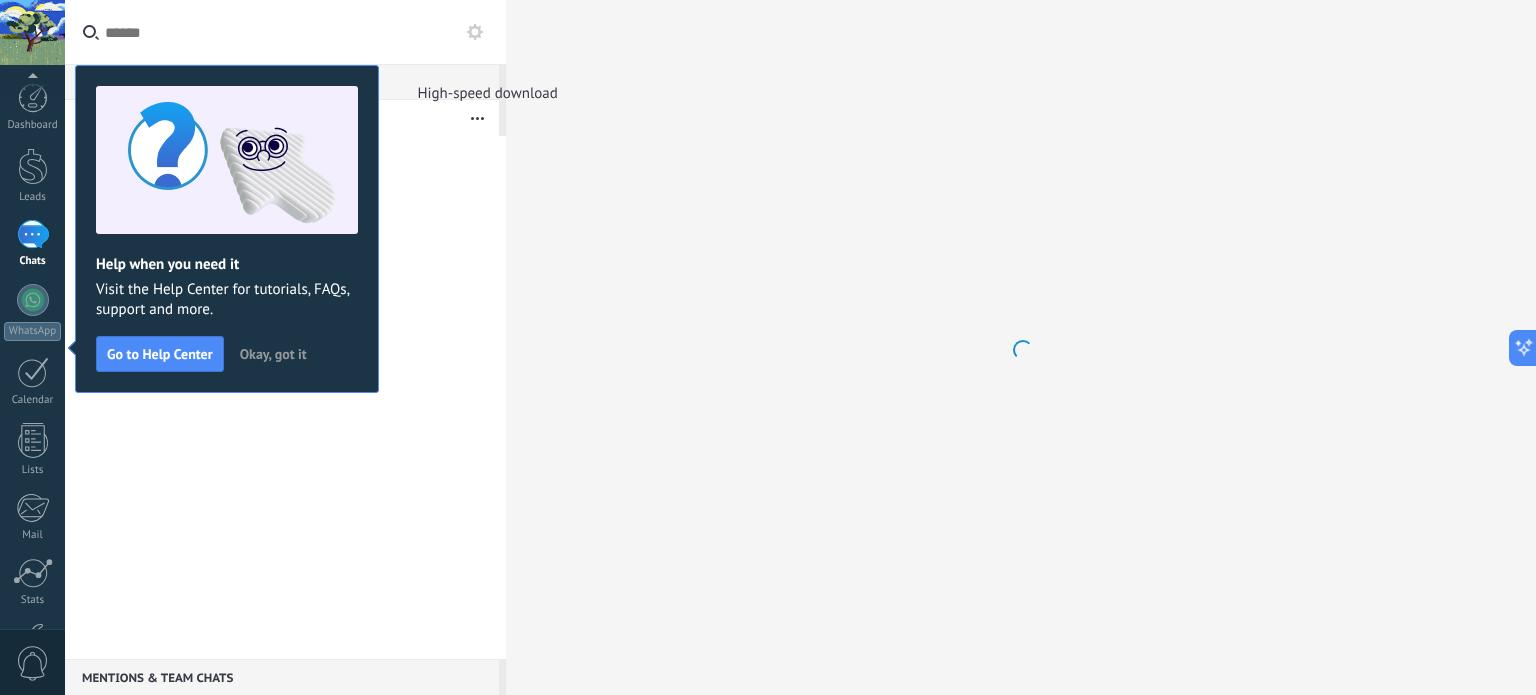 scroll, scrollTop: 136, scrollLeft: 0, axis: vertical 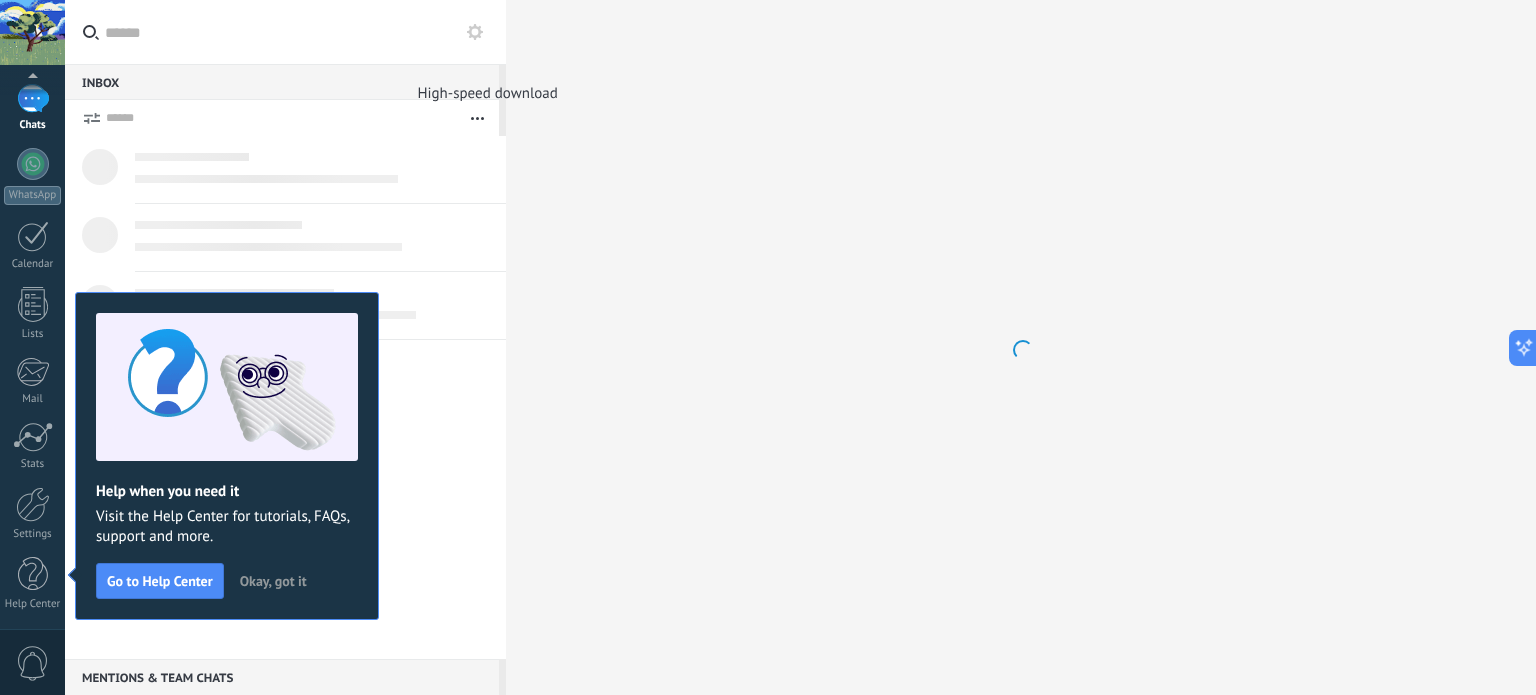 click on "Okay, got it" at bounding box center (273, 581) 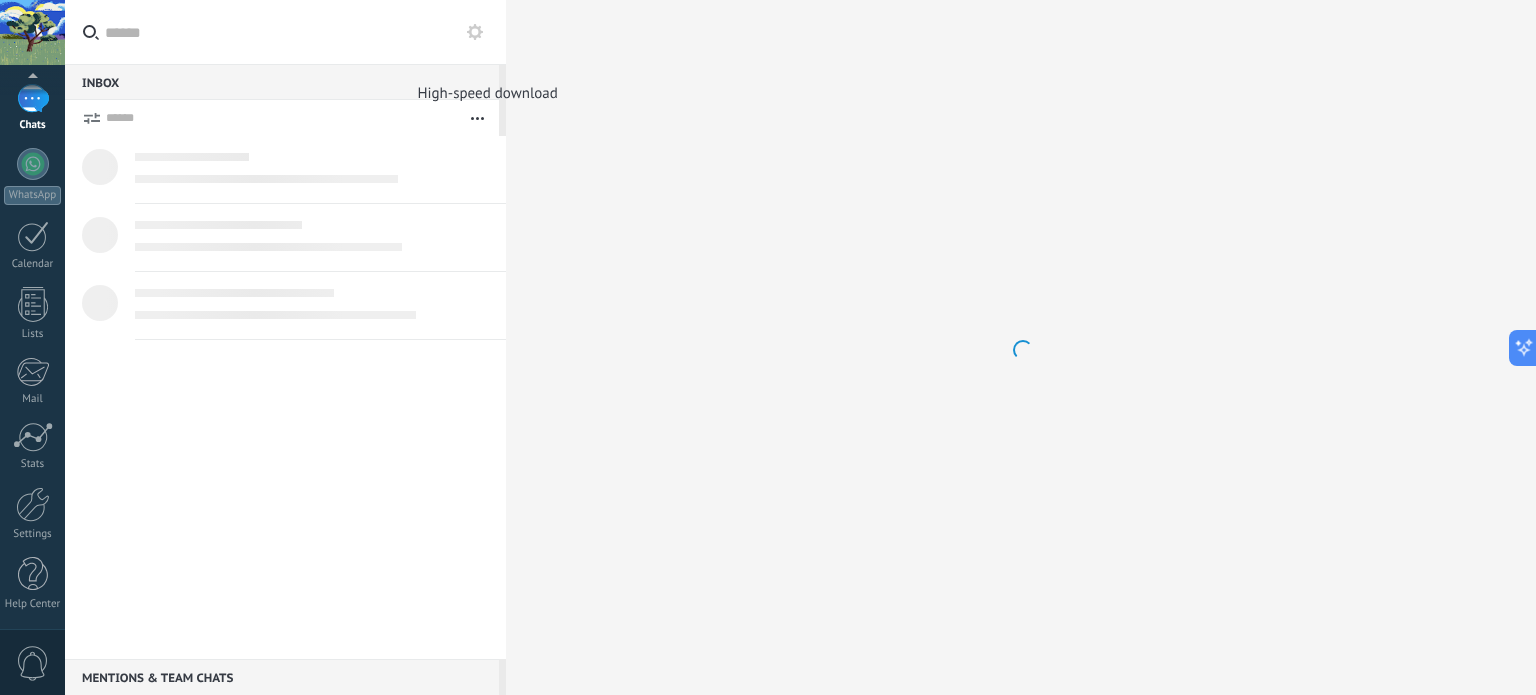 click at bounding box center [192, 157] 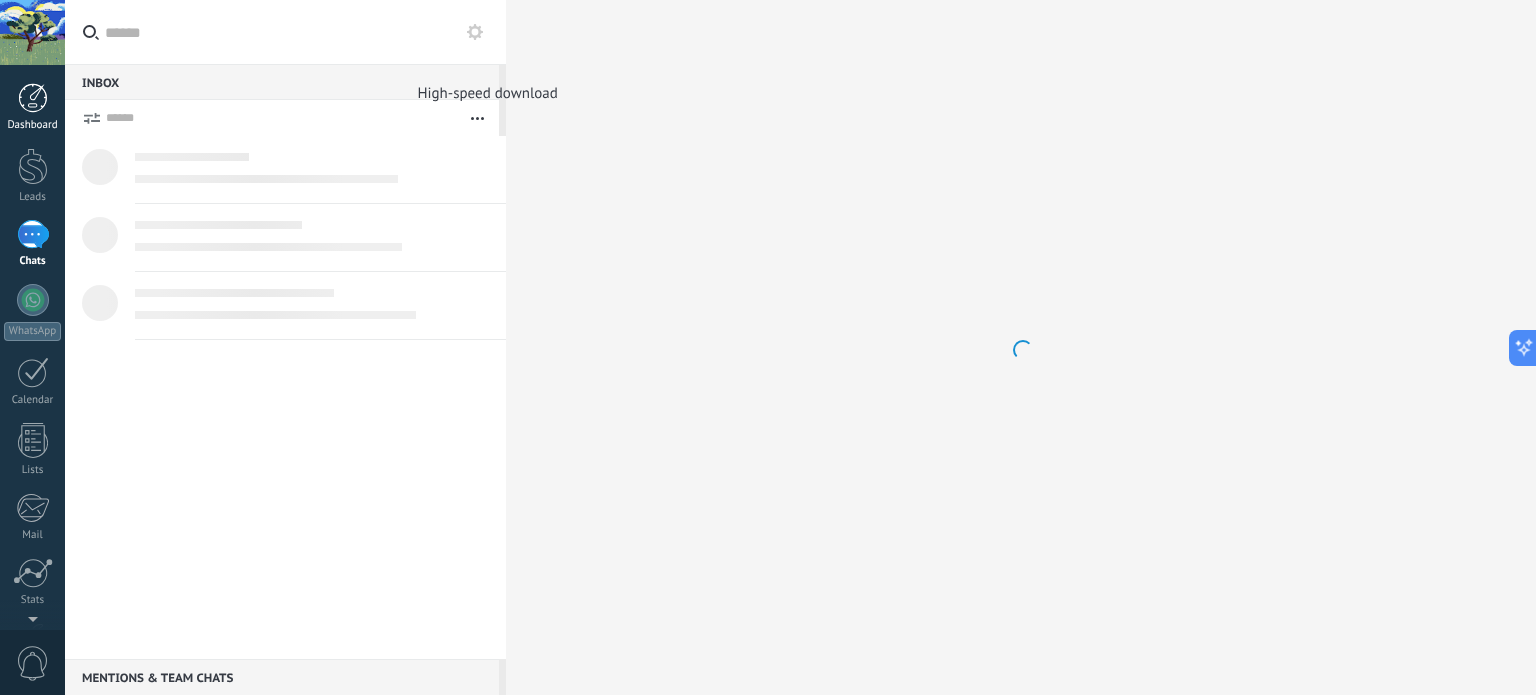 click at bounding box center (33, 98) 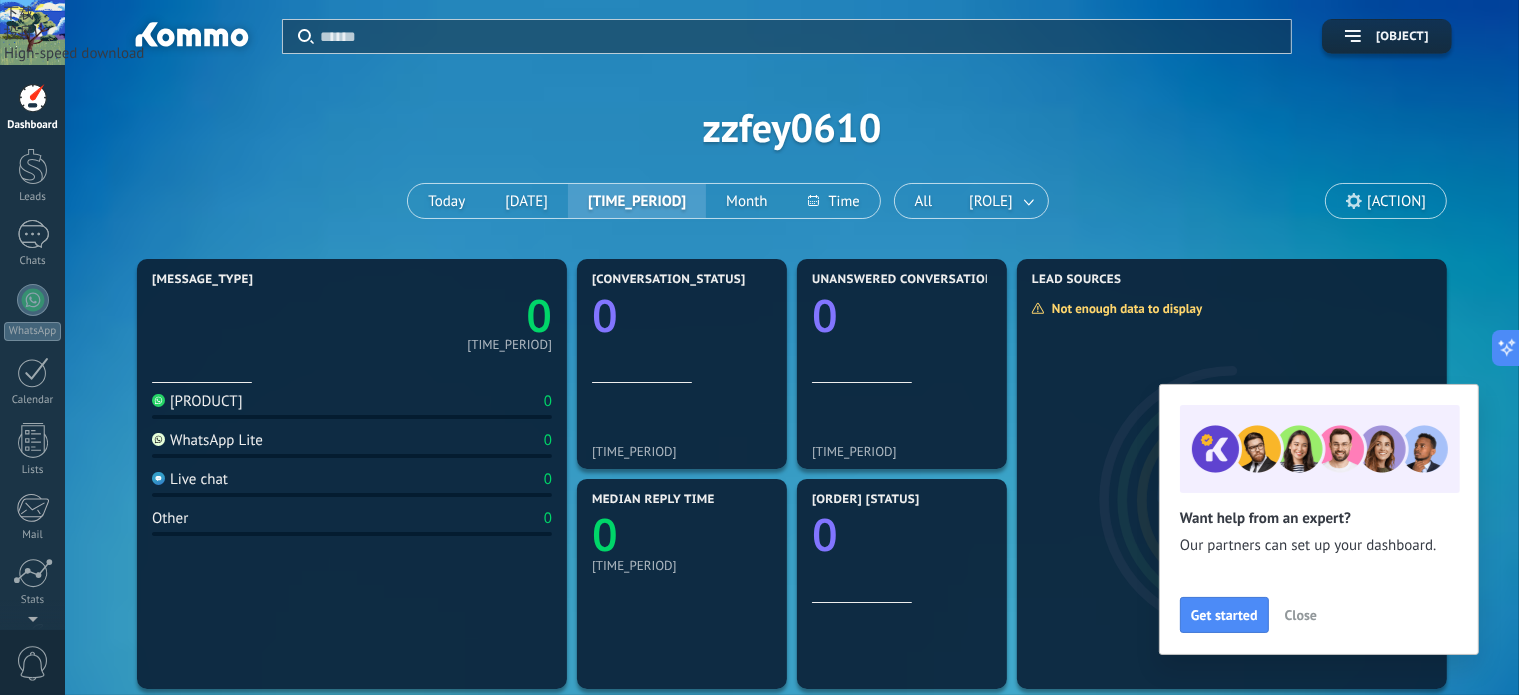 click on "WhatsApp Cloud API       0" at bounding box center [352, 405] 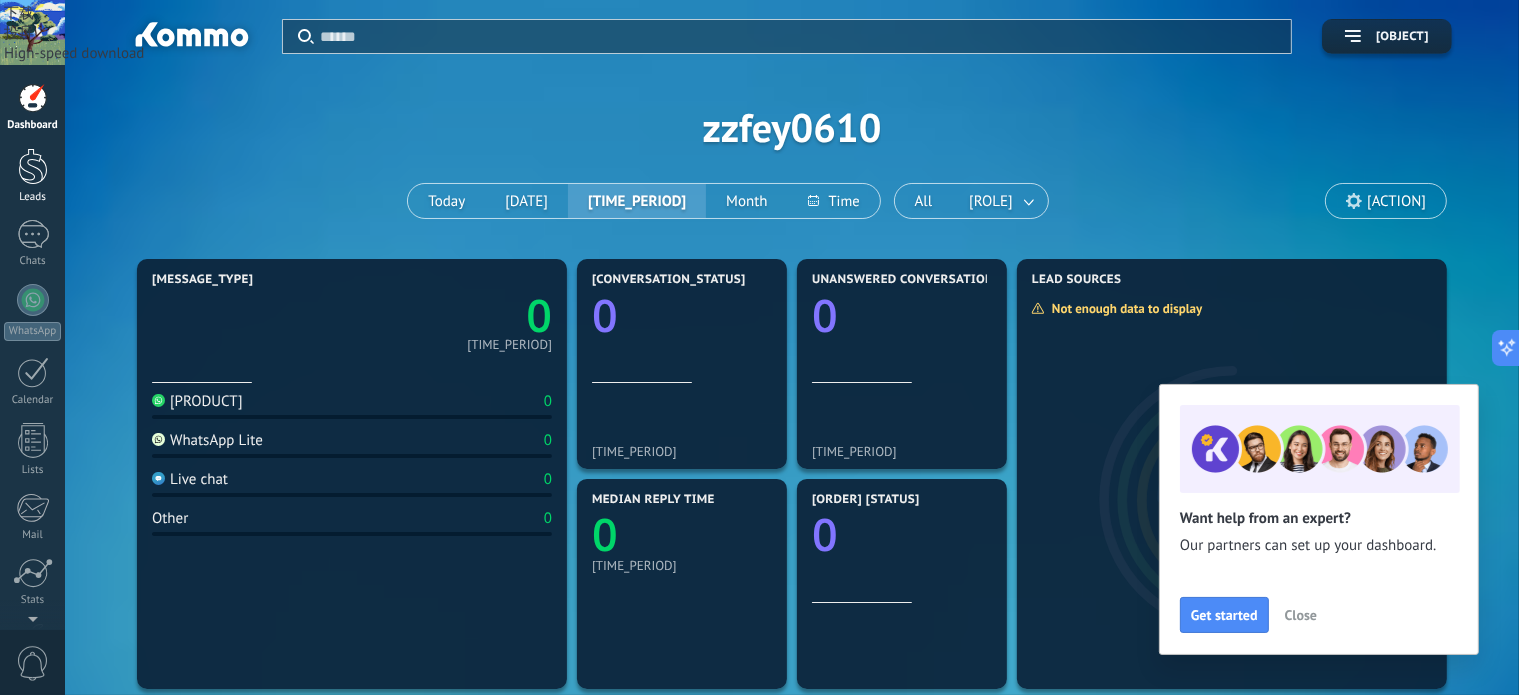click on "Leads" at bounding box center (33, 197) 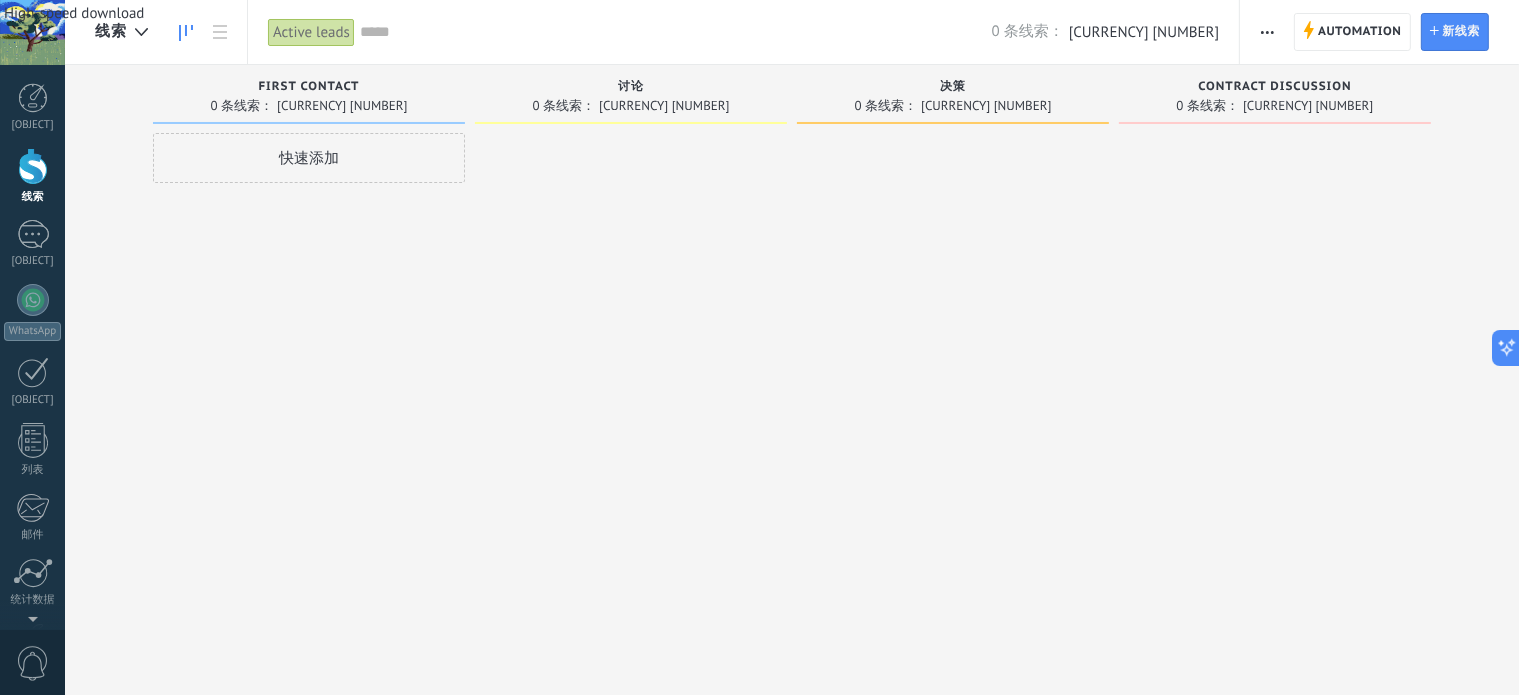 click at bounding box center [631, 350] 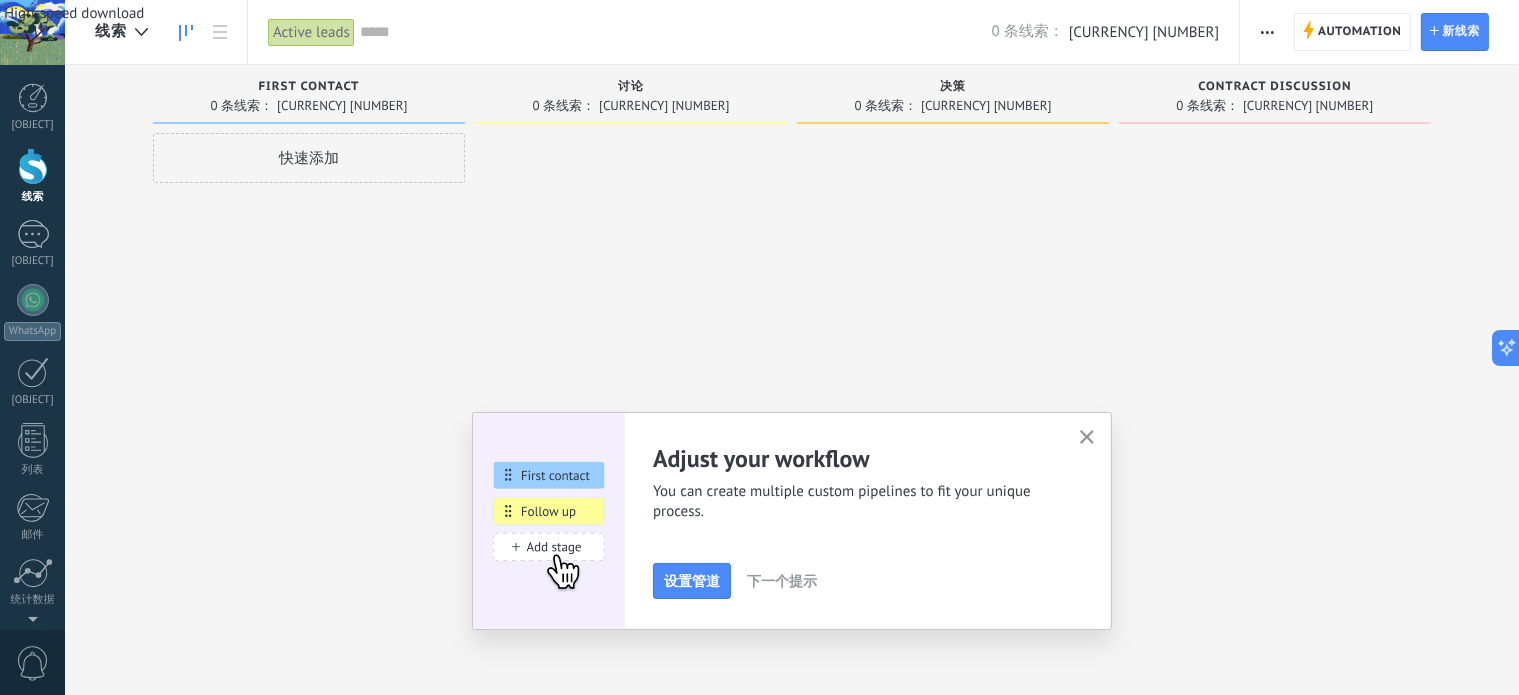 click at bounding box center (1087, 437) 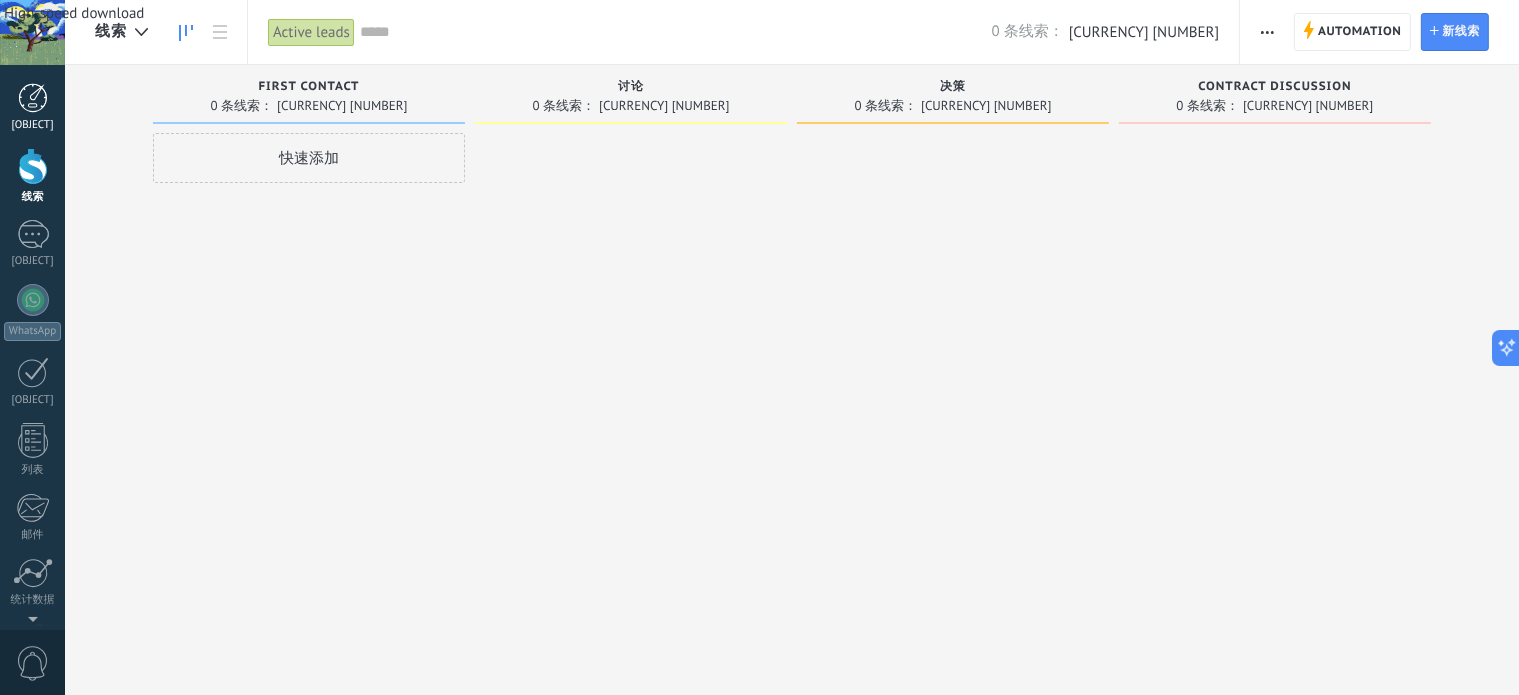 click at bounding box center [33, 98] 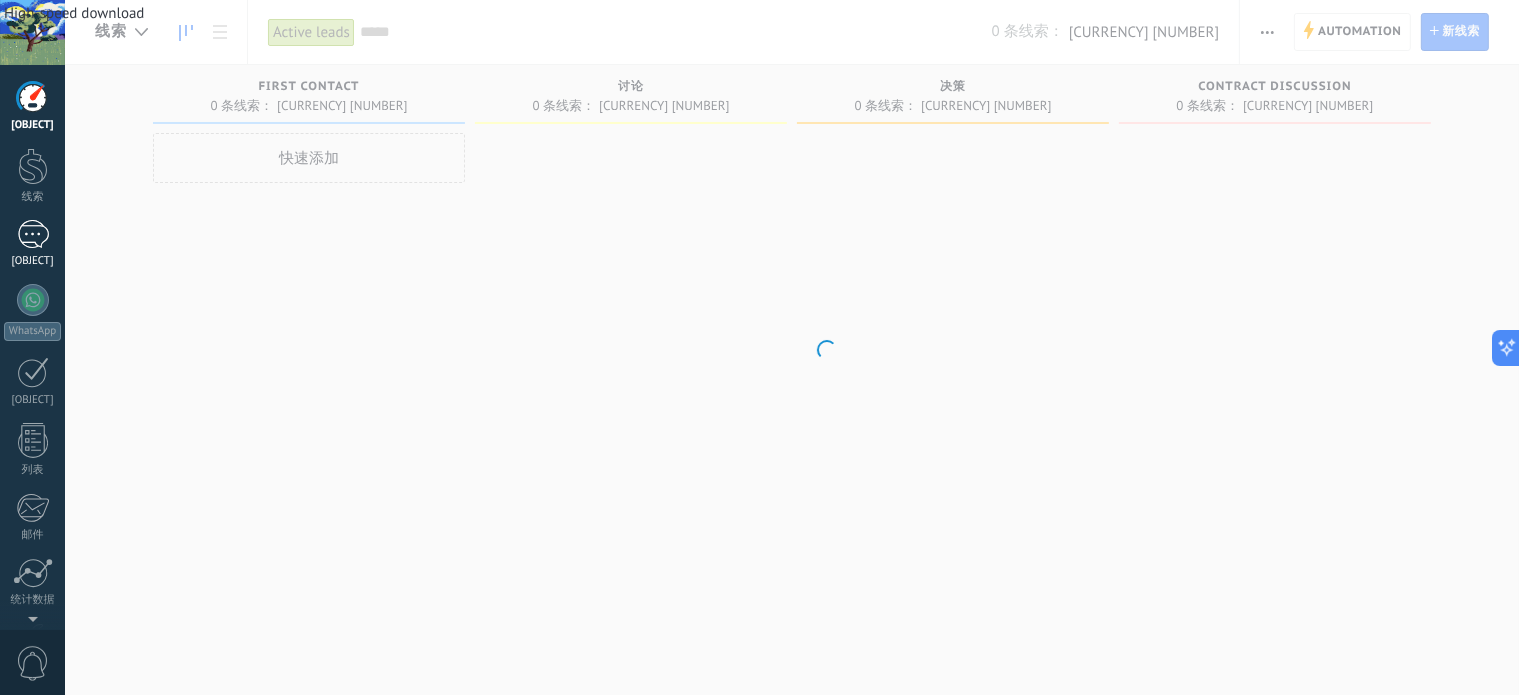 click at bounding box center [33, 234] 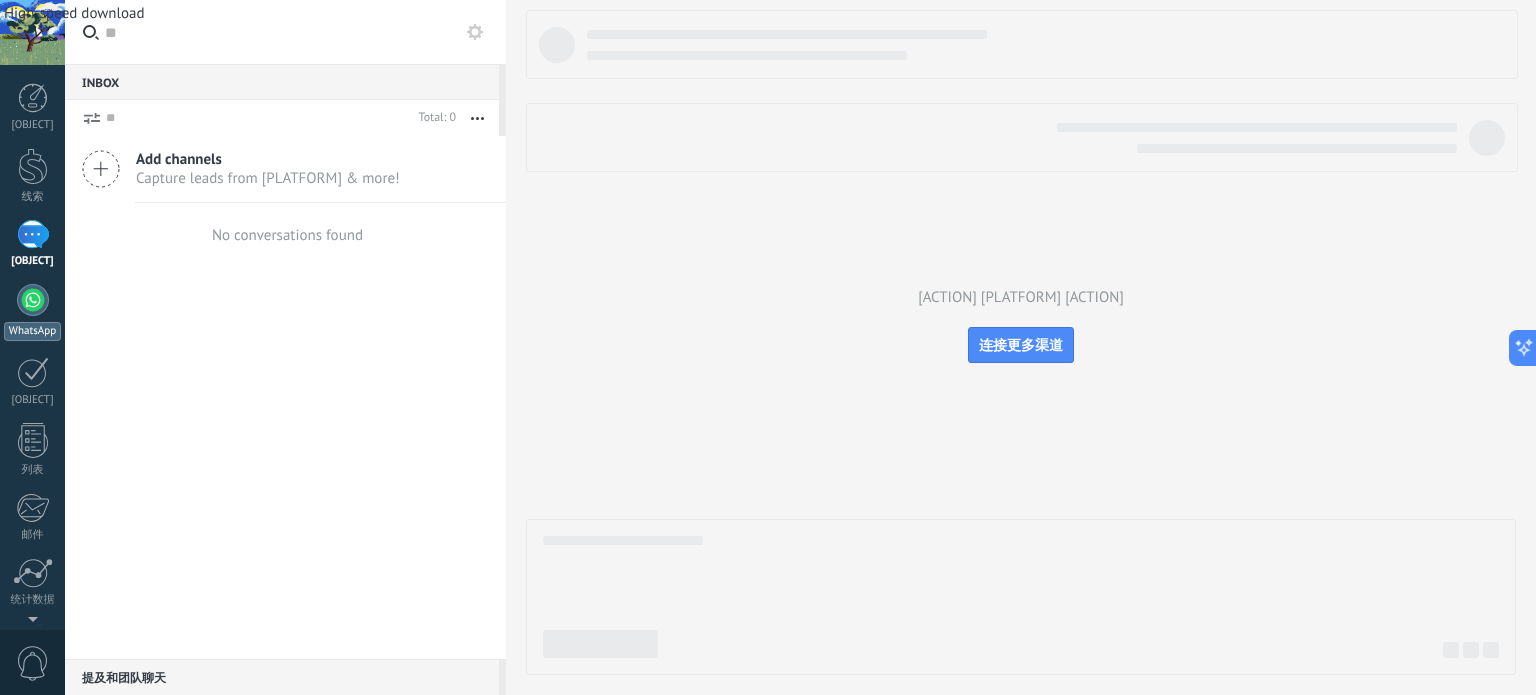click on "WhatsApp" at bounding box center (32, 312) 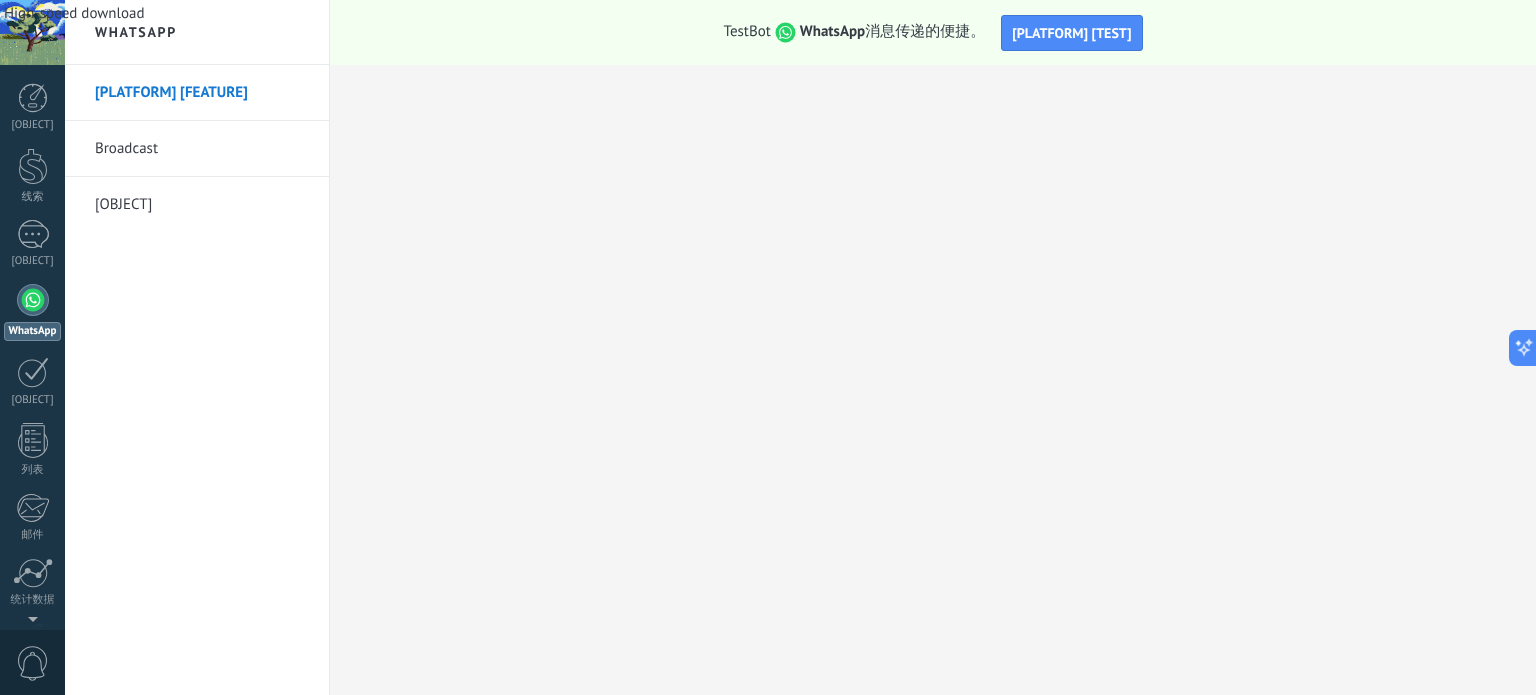 click on "[OBJECT]" at bounding box center [202, 205] 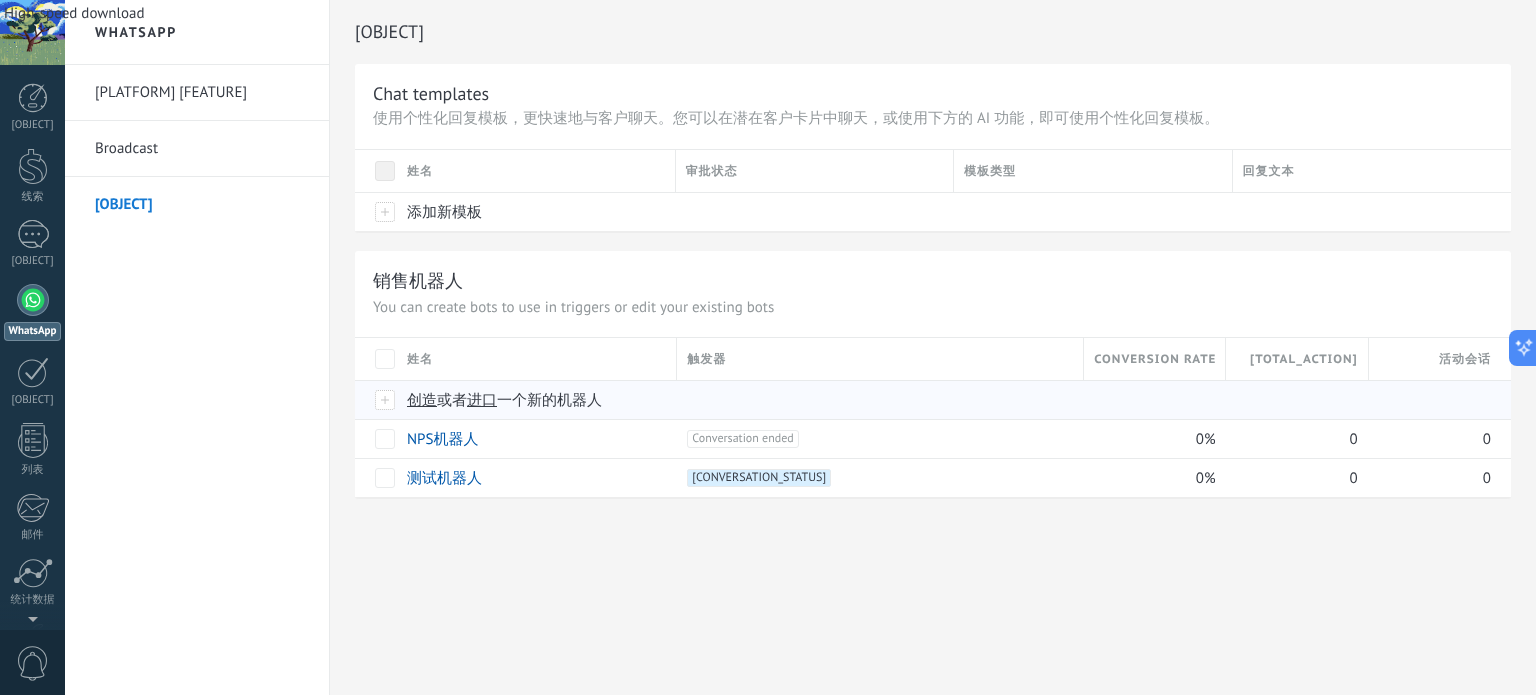 click on "创造" at bounding box center [422, 400] 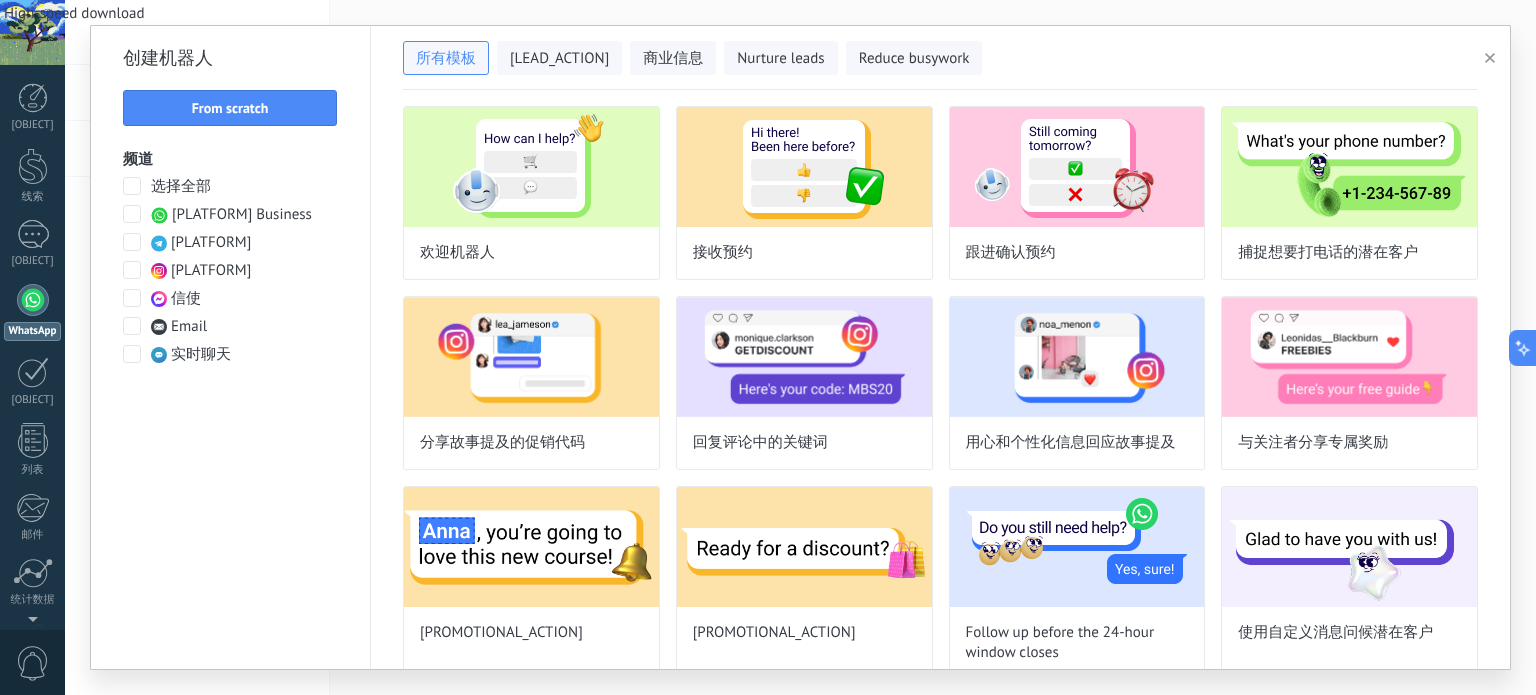 click on "[PLATFORM] Business" at bounding box center (242, 214) 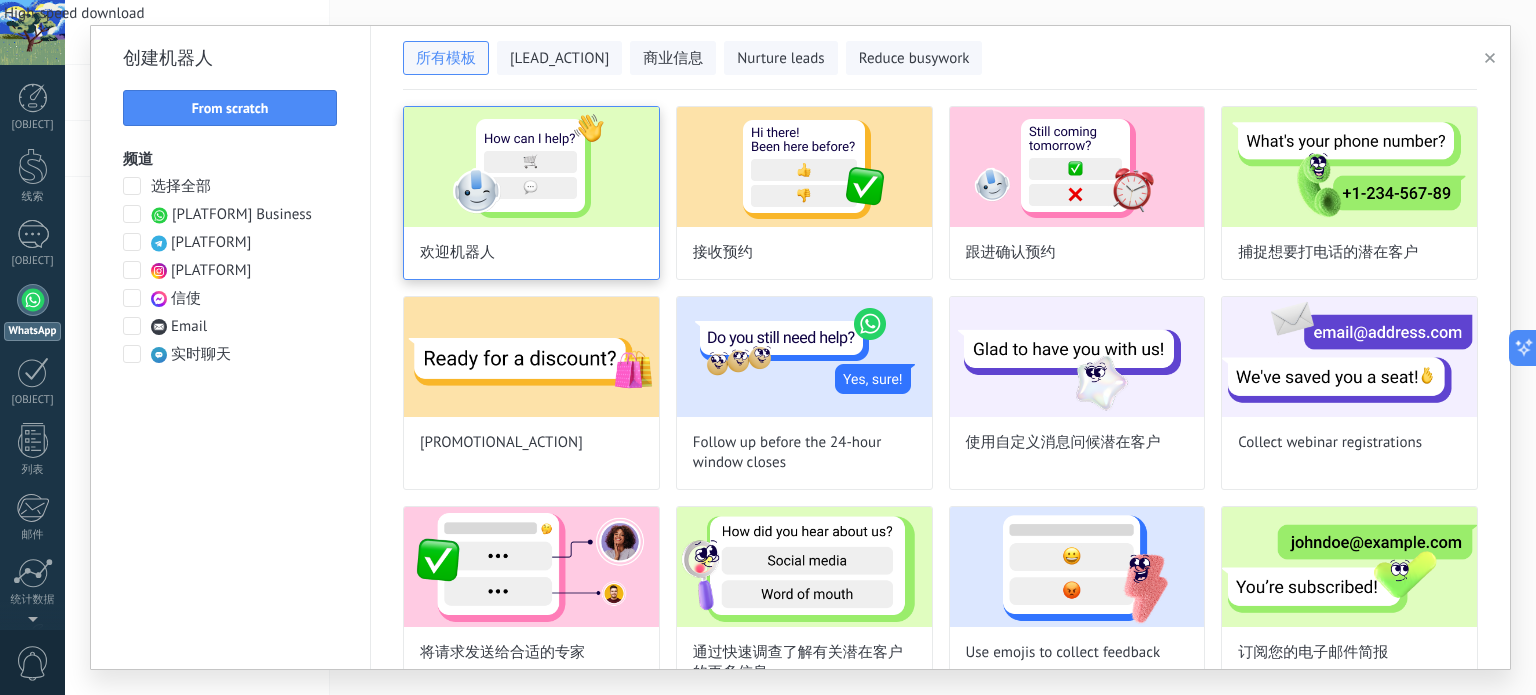 click at bounding box center (531, 167) 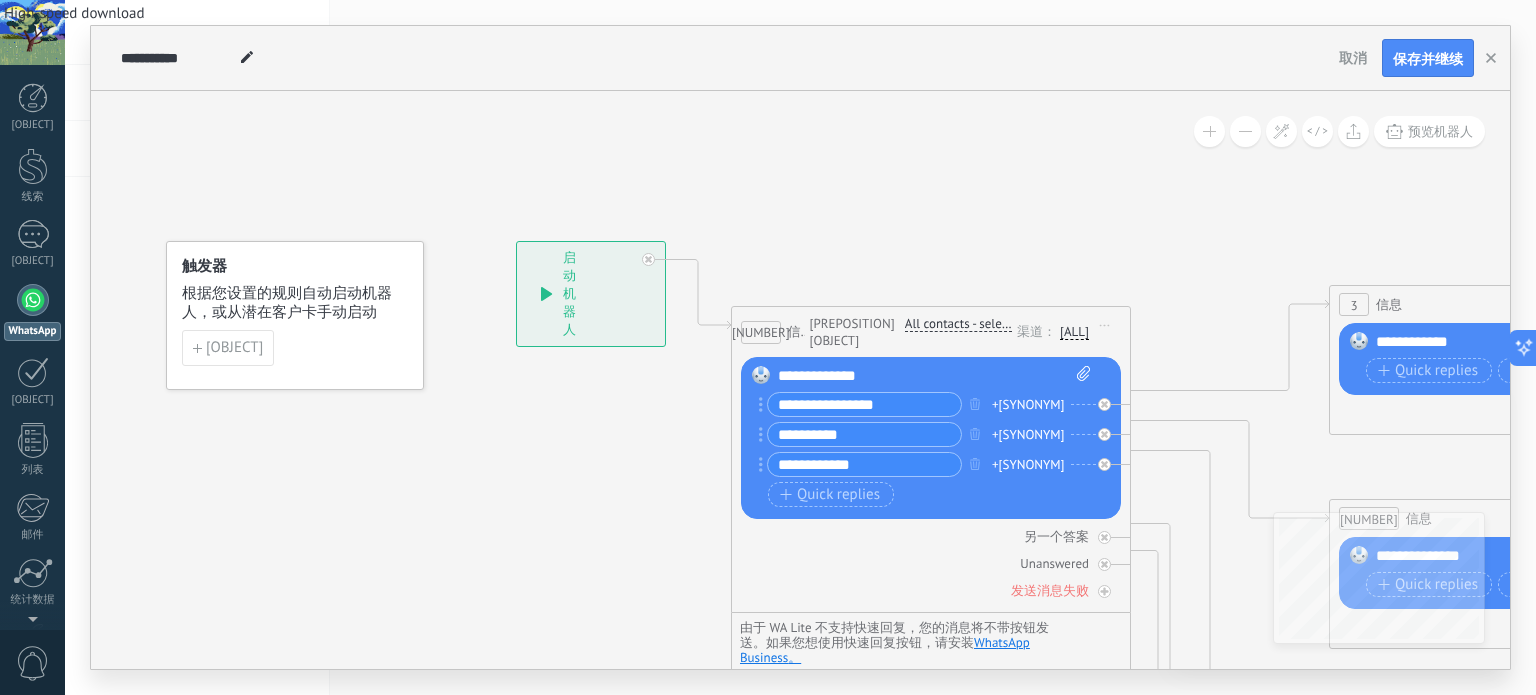 click at bounding box center [1574, 750] 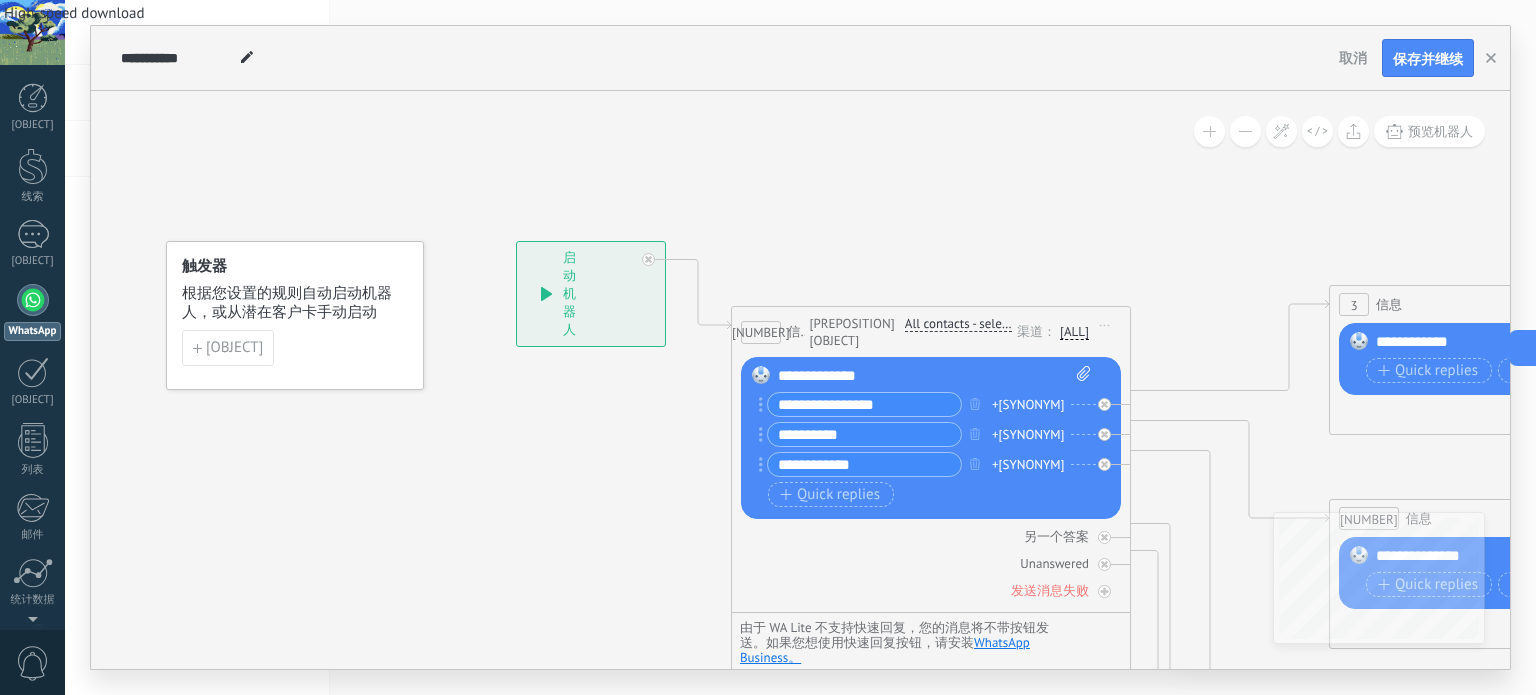 click on "**********" at bounding box center [864, 404] 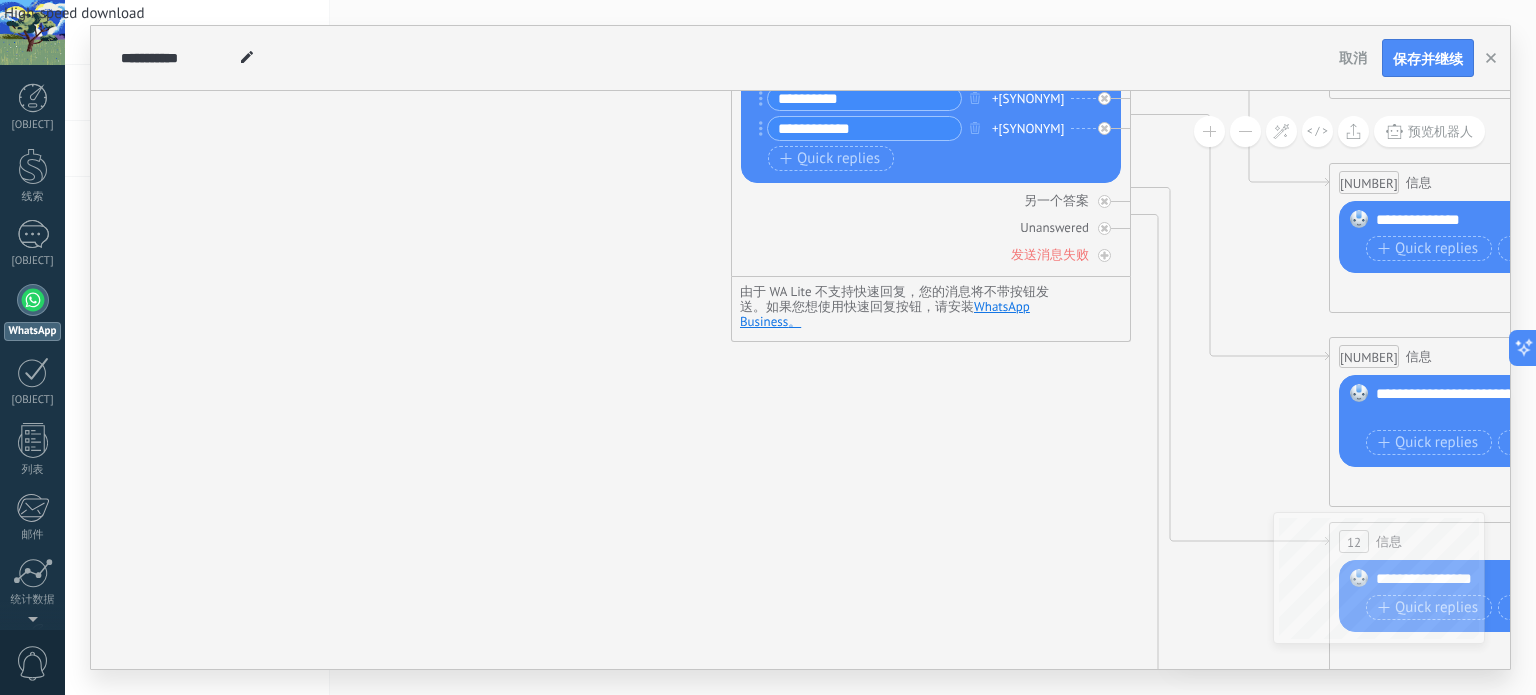 drag, startPoint x: 696, startPoint y: 479, endPoint x: 717, endPoint y: 475, distance: 21.377558 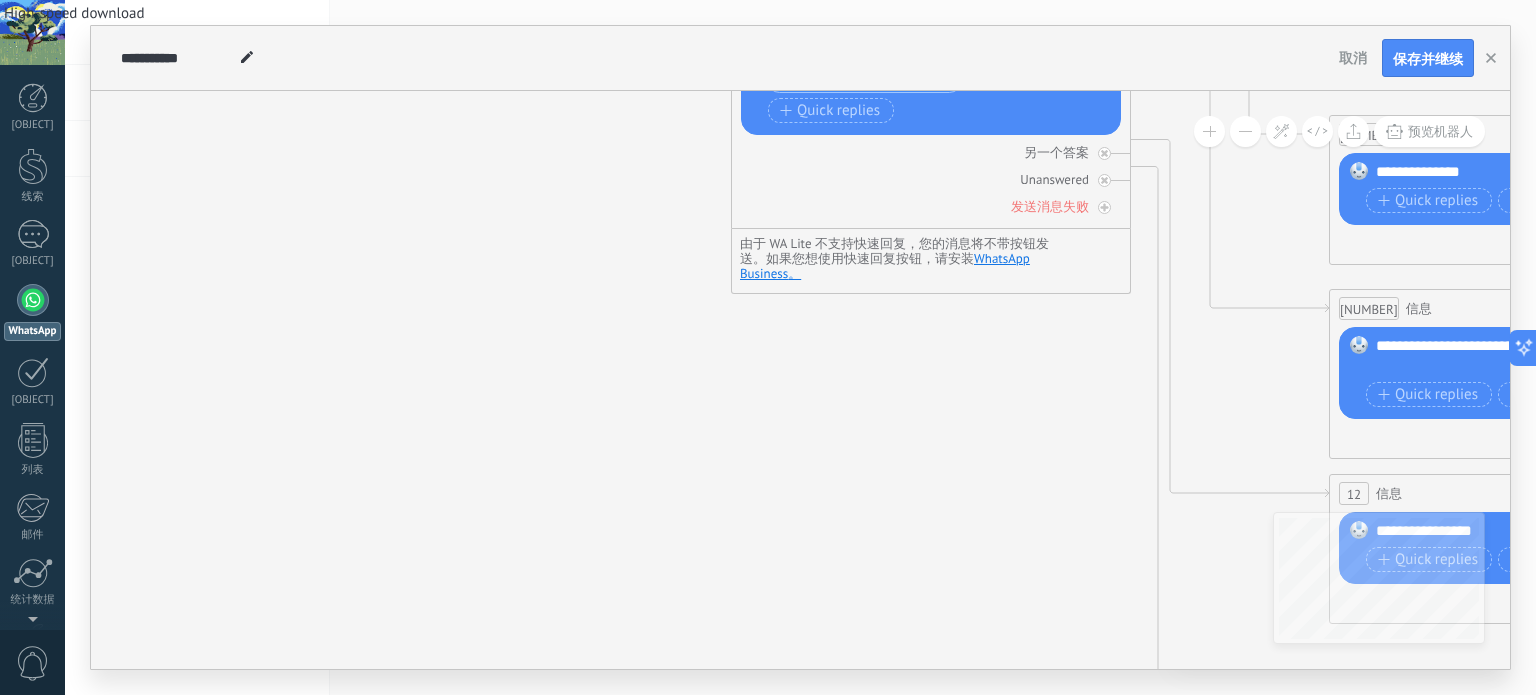 click at bounding box center (1574, 366) 